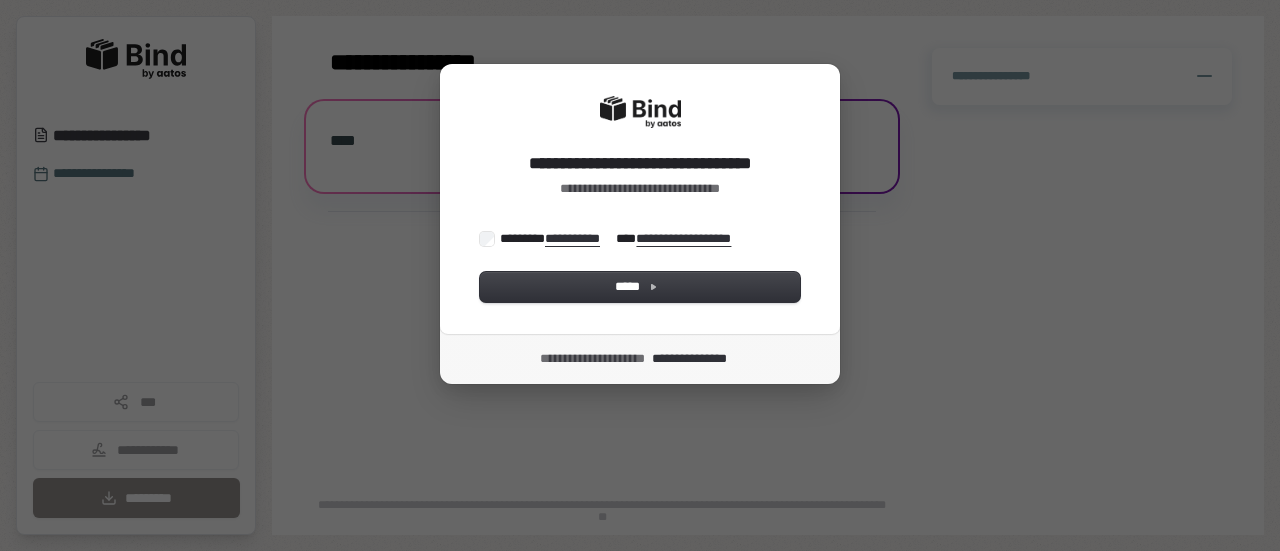scroll, scrollTop: 0, scrollLeft: 0, axis: both 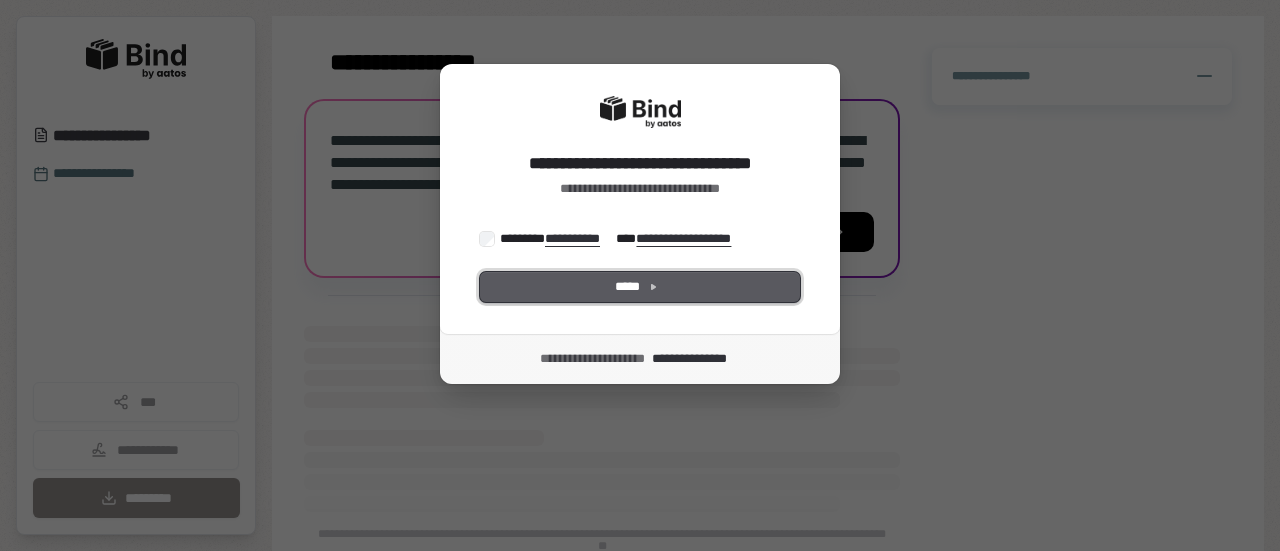 click on "*****" at bounding box center [640, 287] 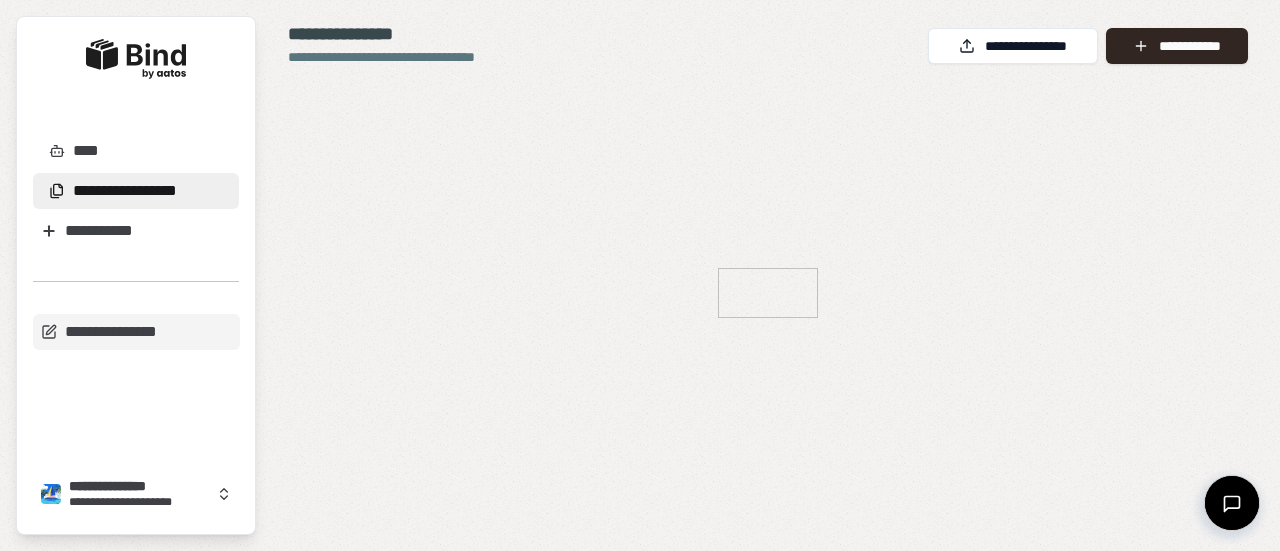 scroll, scrollTop: 0, scrollLeft: 0, axis: both 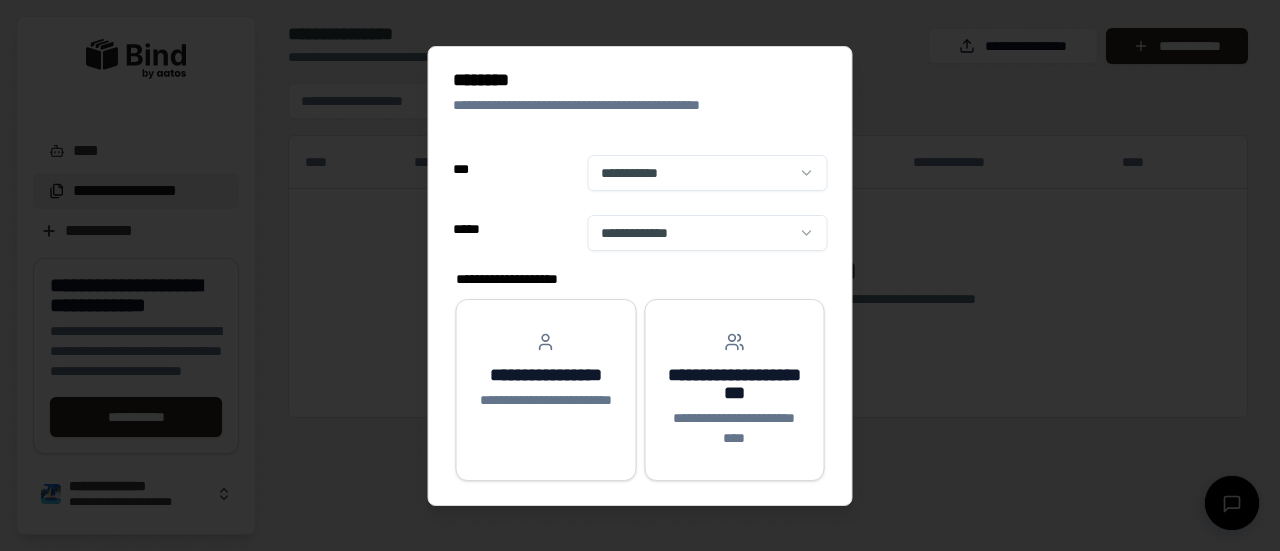 select on "**" 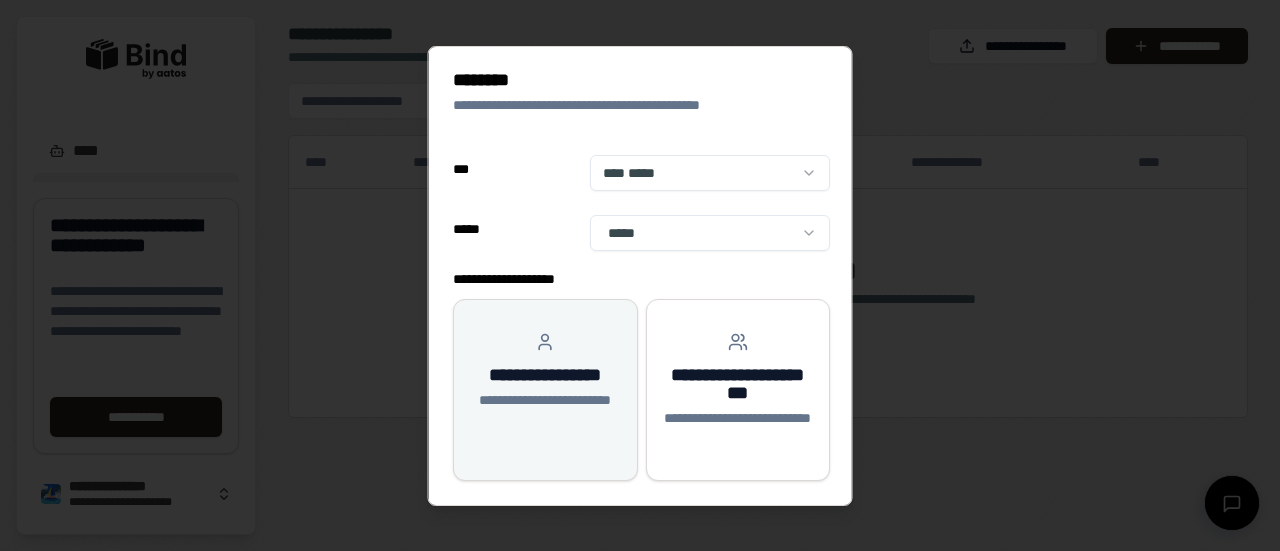 click on "**********" at bounding box center (545, 381) 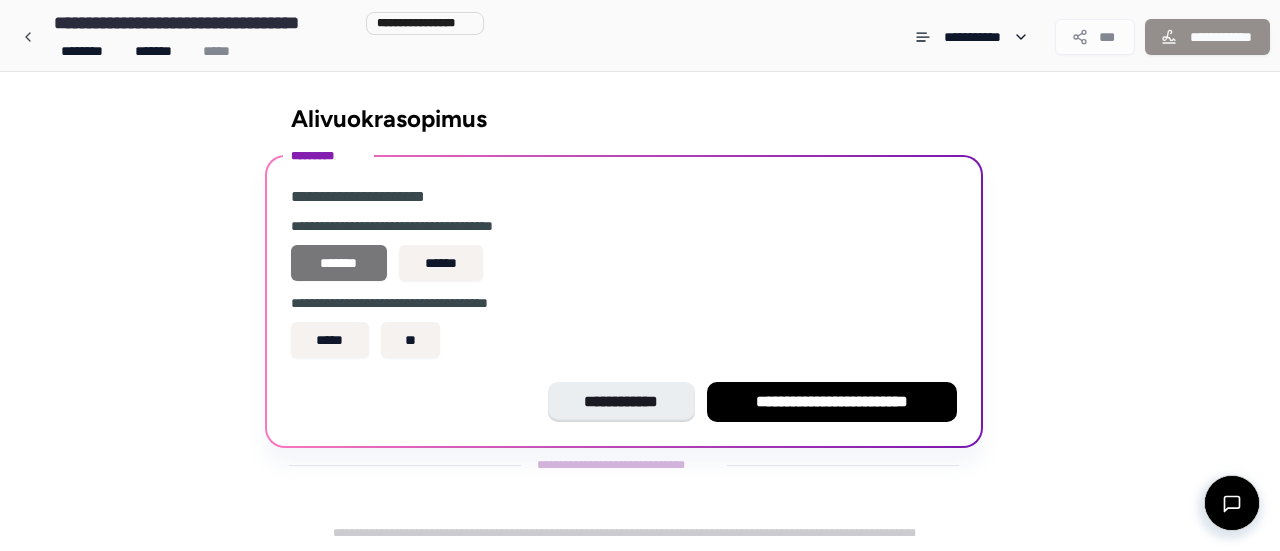 click on "*******" at bounding box center [339, 263] 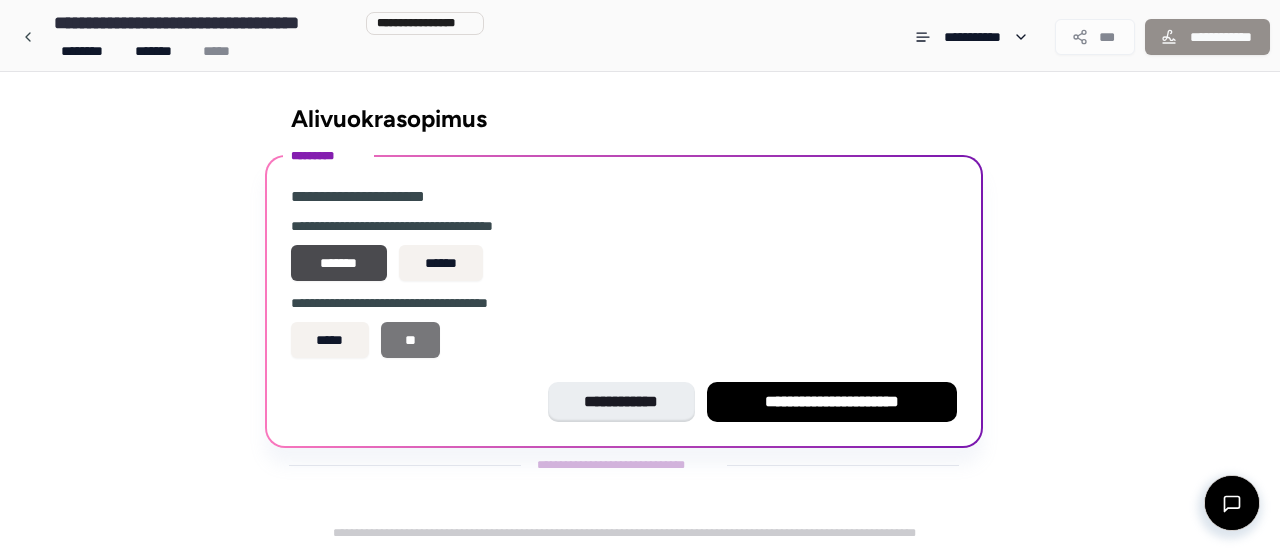 click on "**" at bounding box center [411, 340] 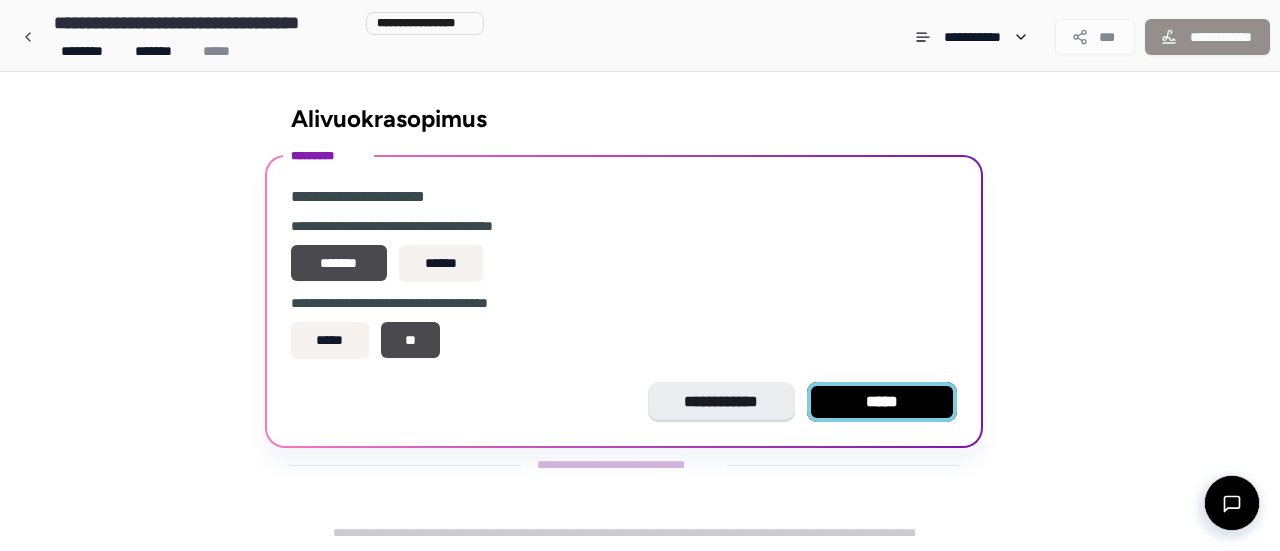 click on "*****" at bounding box center (882, 402) 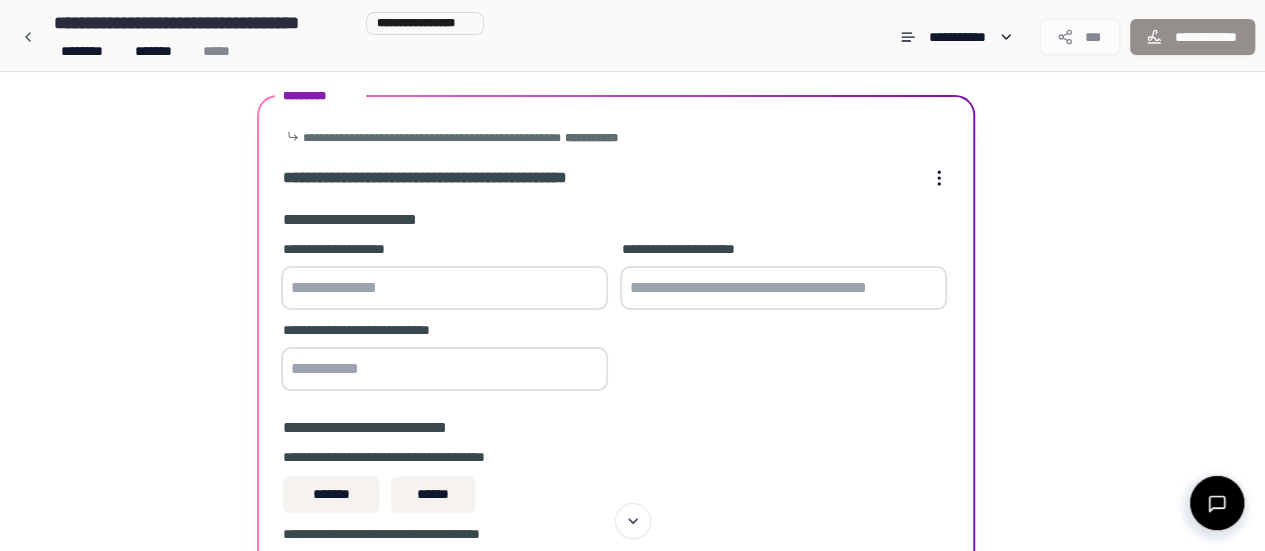 scroll, scrollTop: 63, scrollLeft: 0, axis: vertical 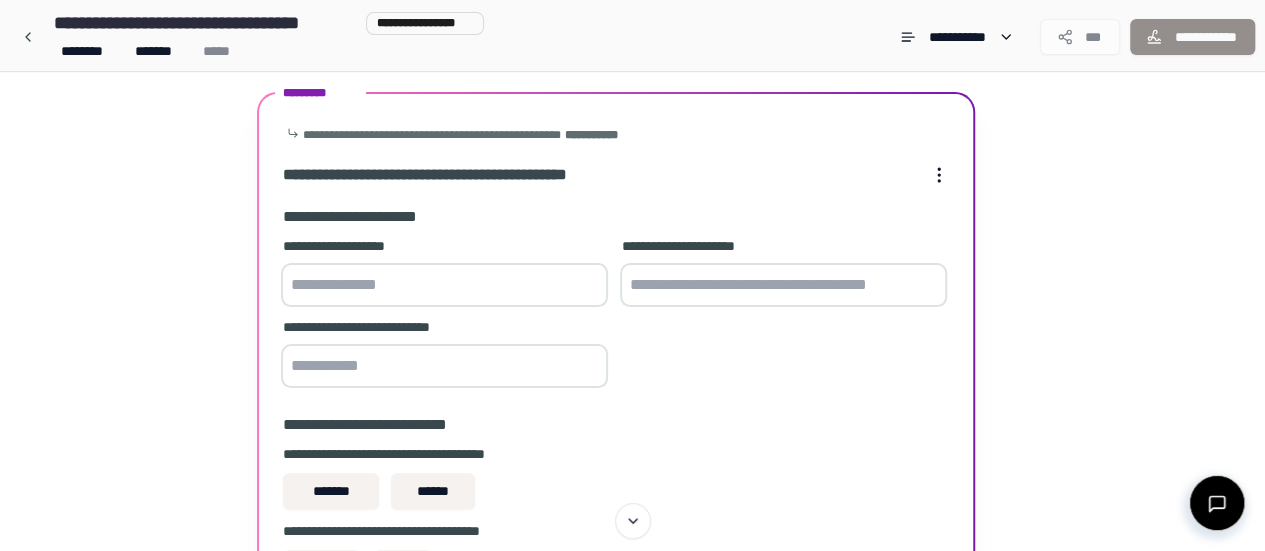 click at bounding box center (444, 285) 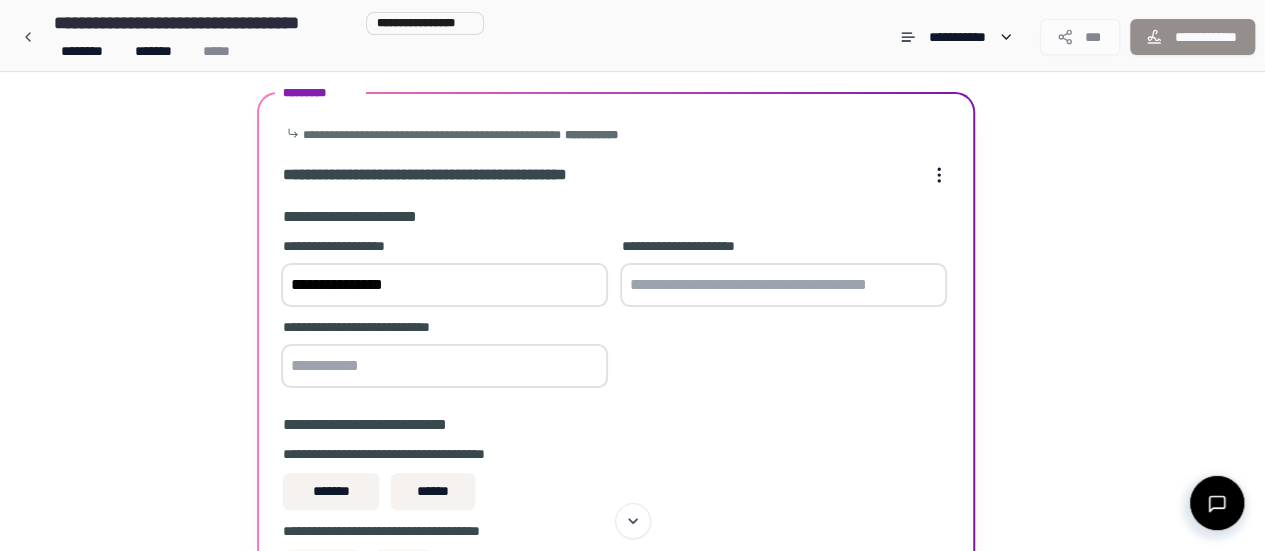 type on "**********" 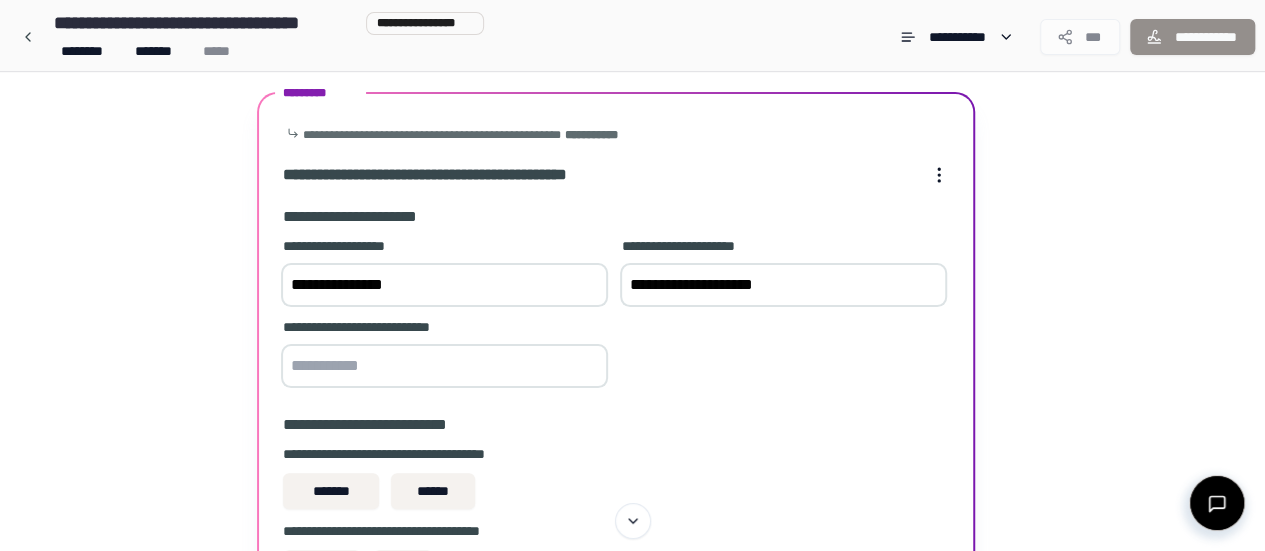 type on "**********" 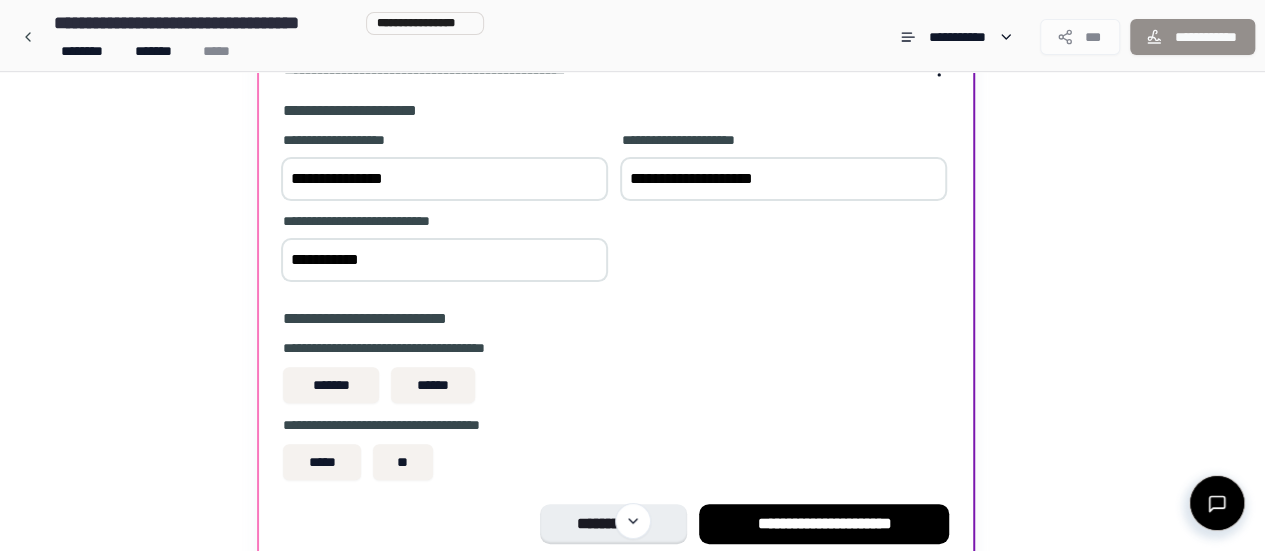scroll, scrollTop: 181, scrollLeft: 0, axis: vertical 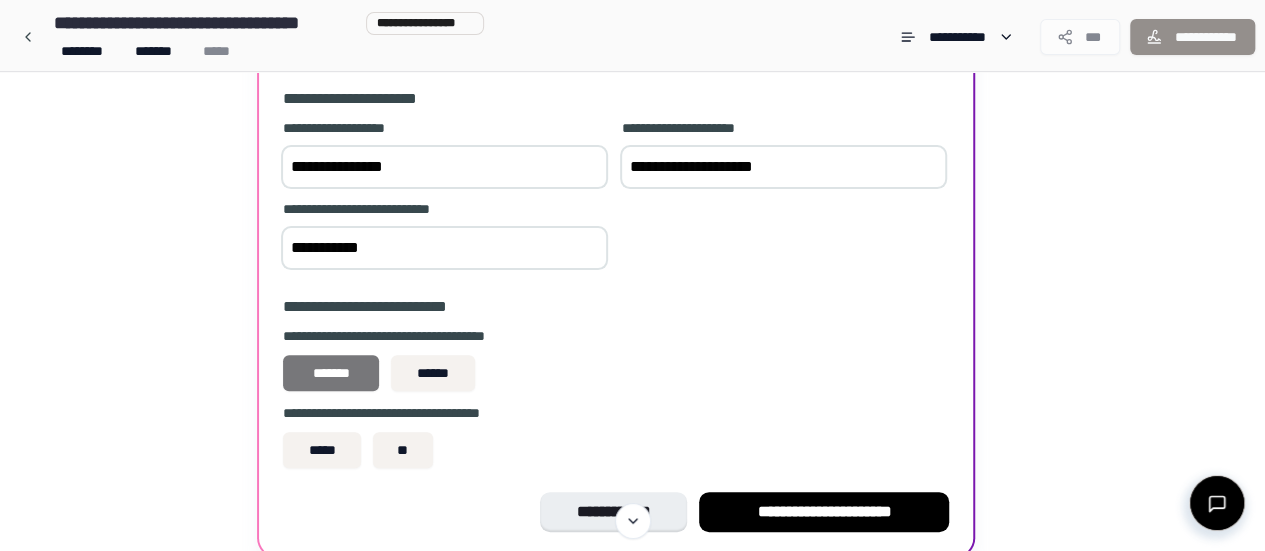type on "**********" 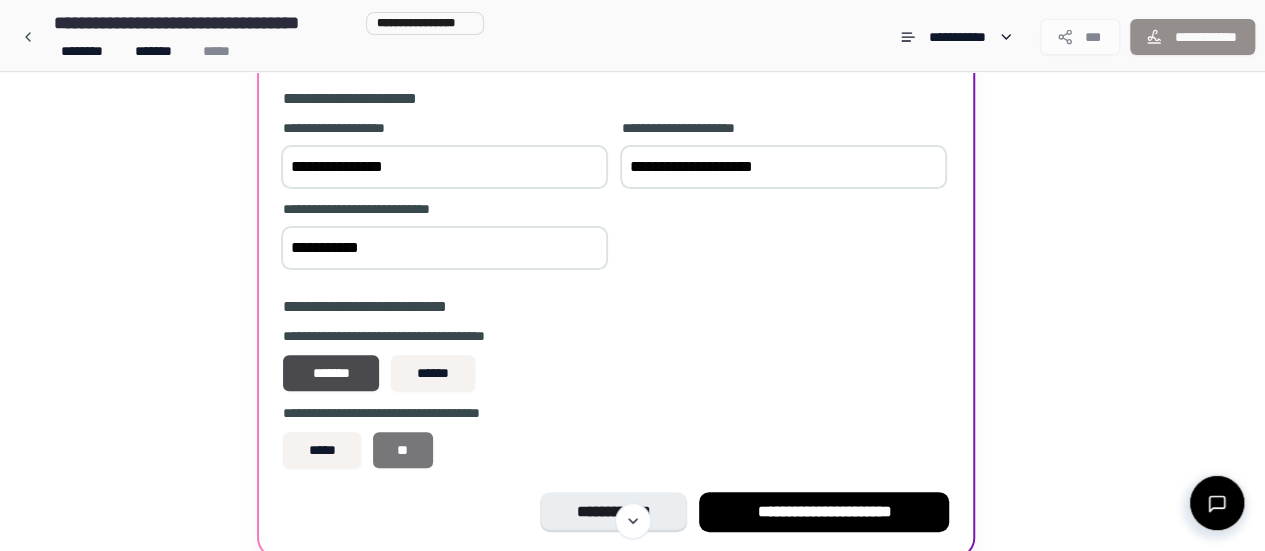 click on "**" at bounding box center (403, 450) 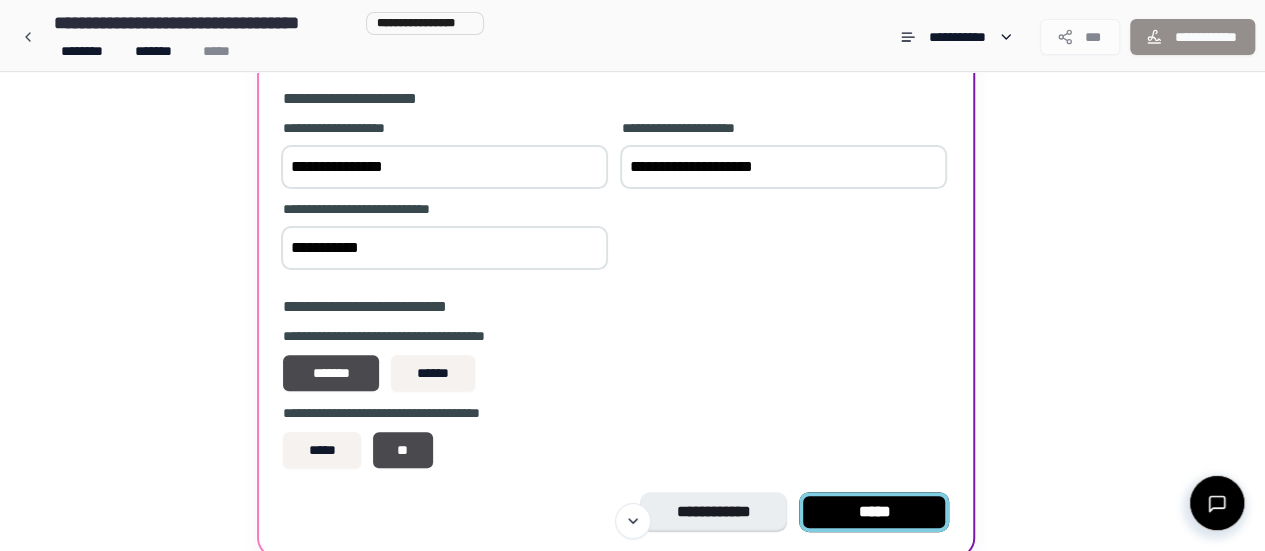 click on "*****" at bounding box center [874, 512] 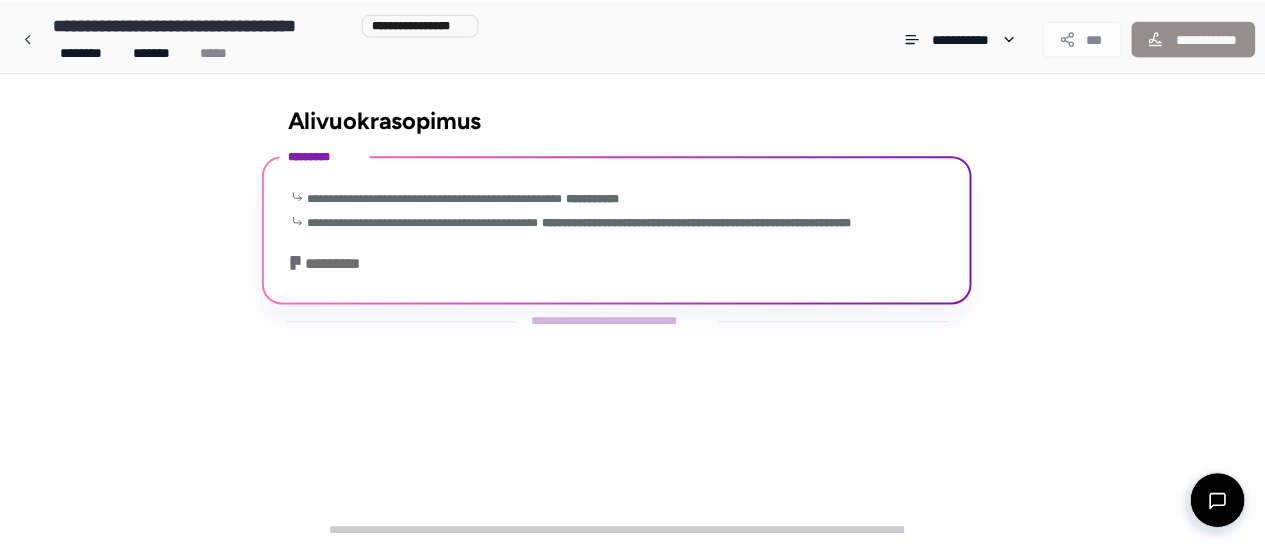 scroll, scrollTop: 48, scrollLeft: 0, axis: vertical 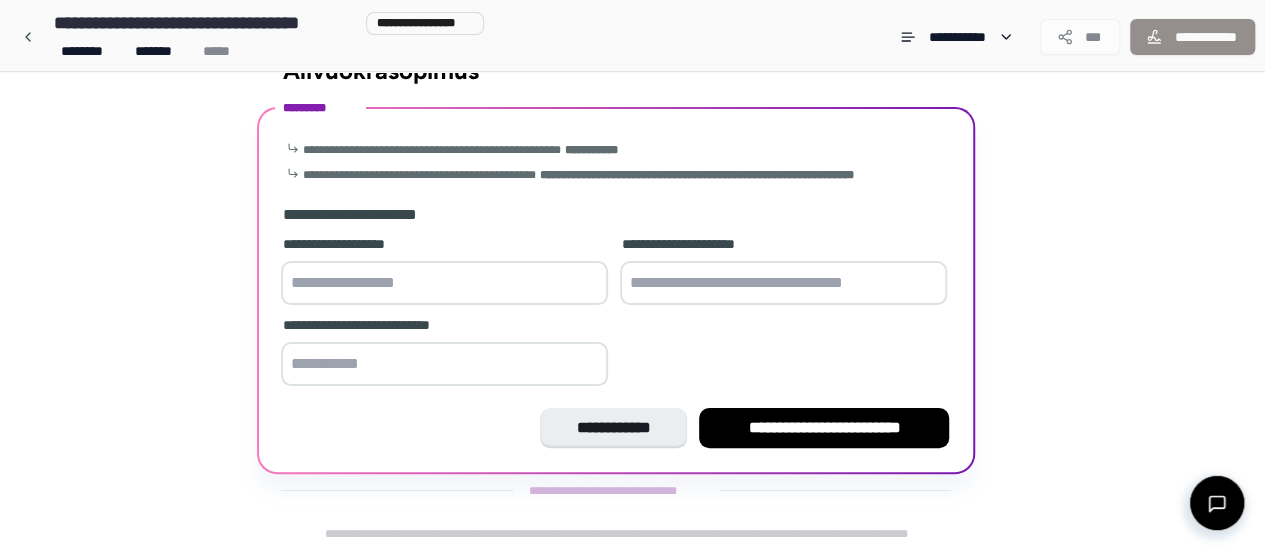 click at bounding box center (444, 283) 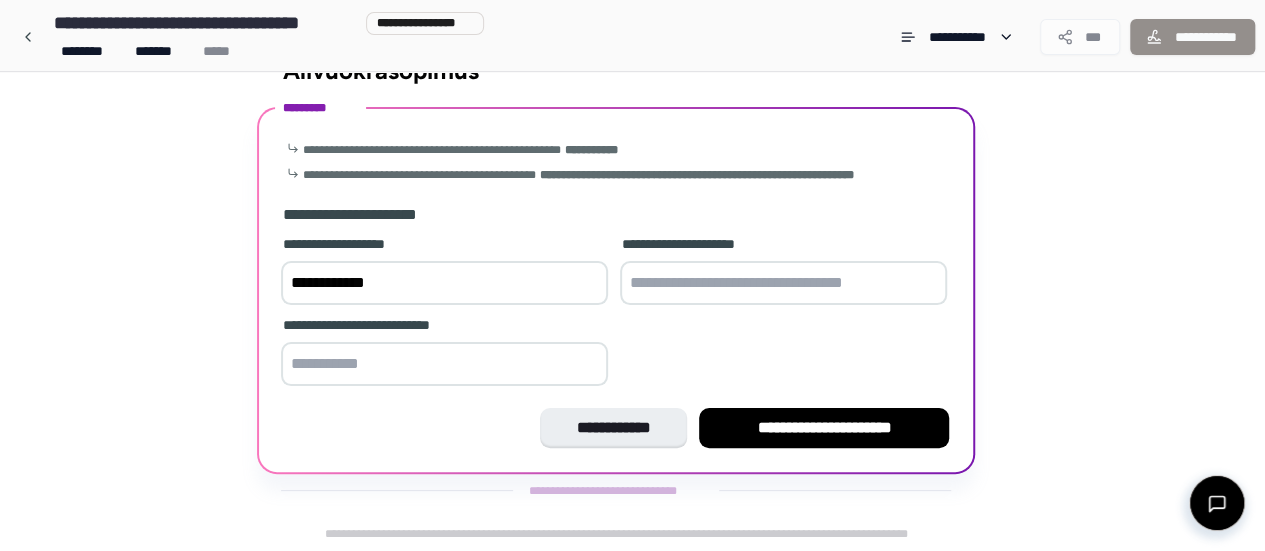 type on "**********" 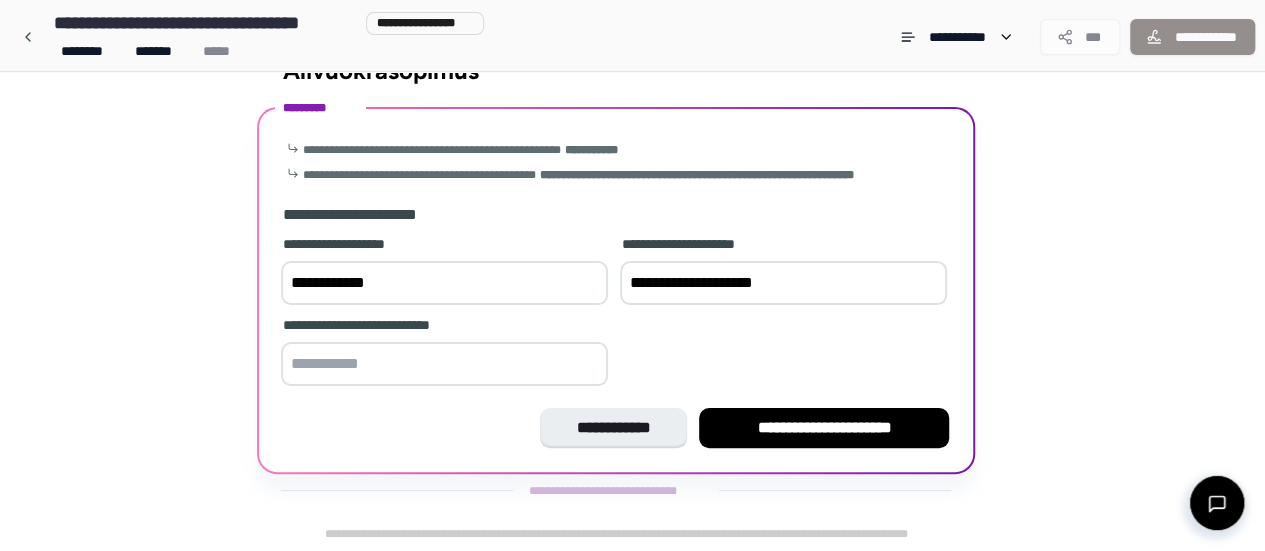 type on "**********" 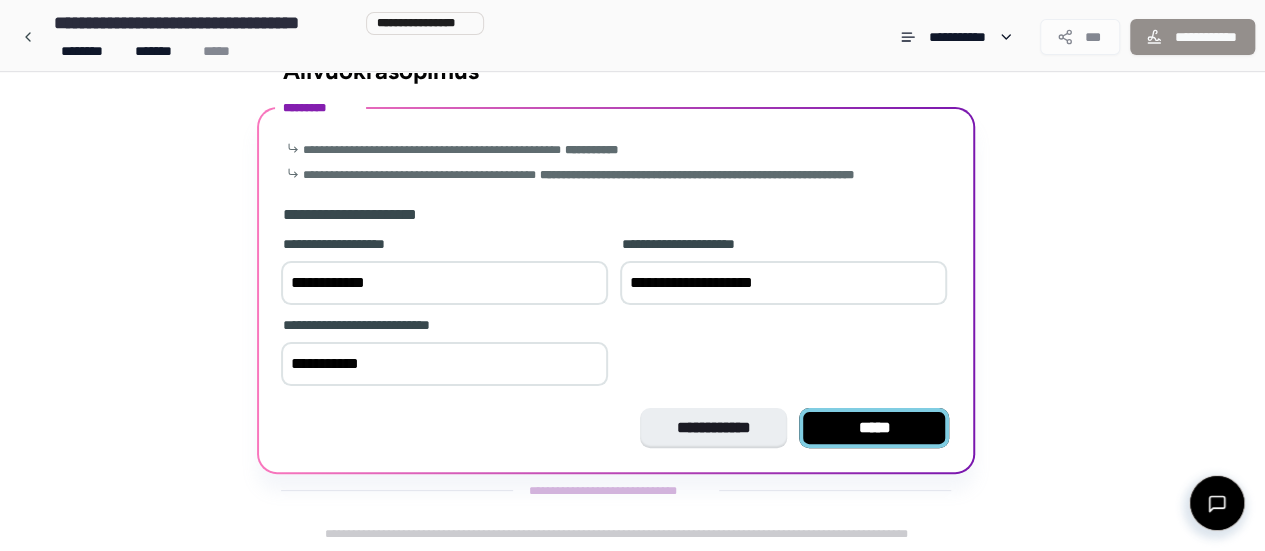 type on "**********" 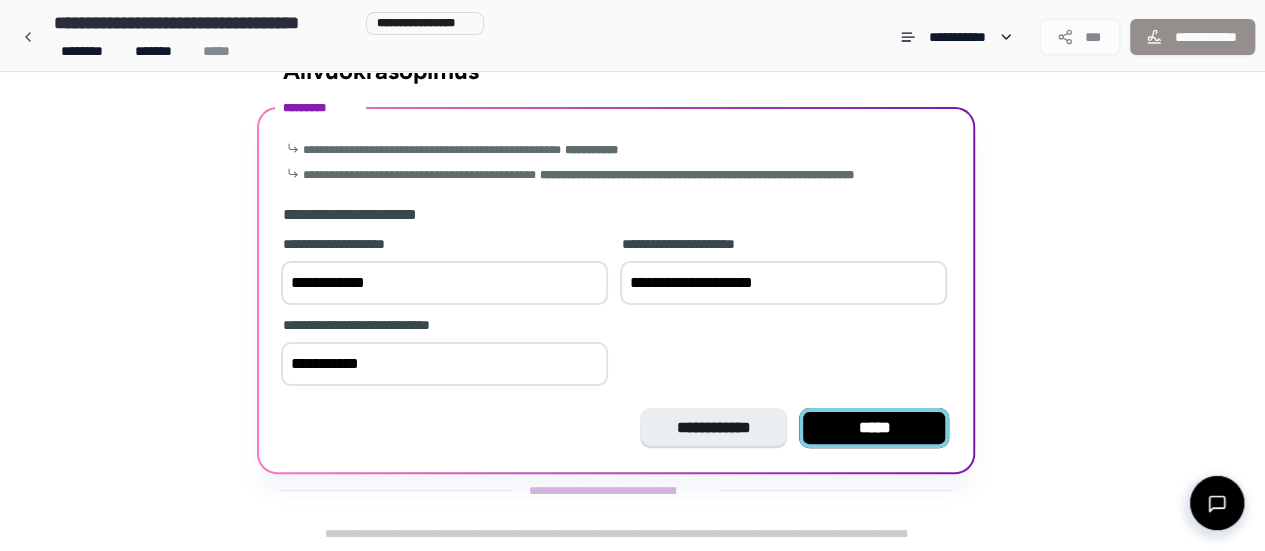 click on "*****" at bounding box center [874, 428] 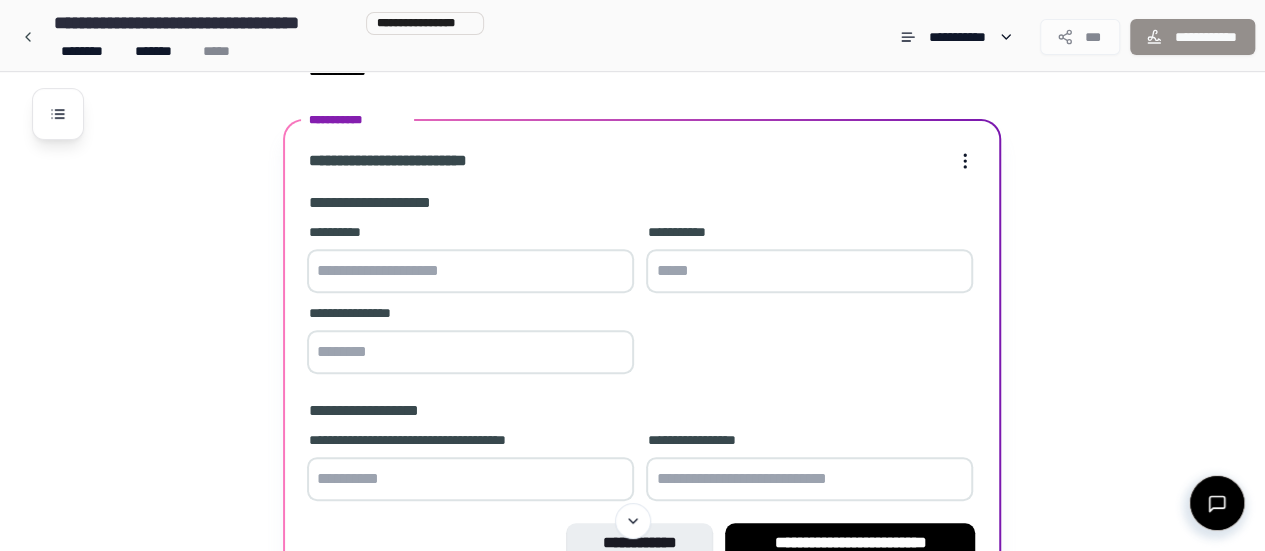 scroll, scrollTop: 270, scrollLeft: 0, axis: vertical 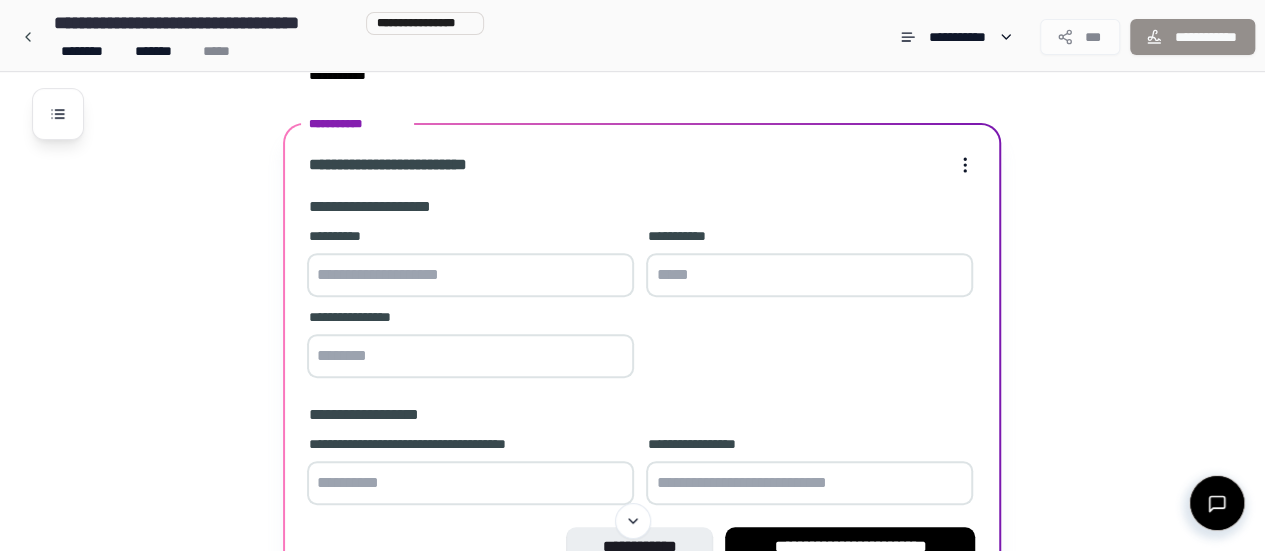 click at bounding box center [470, 275] 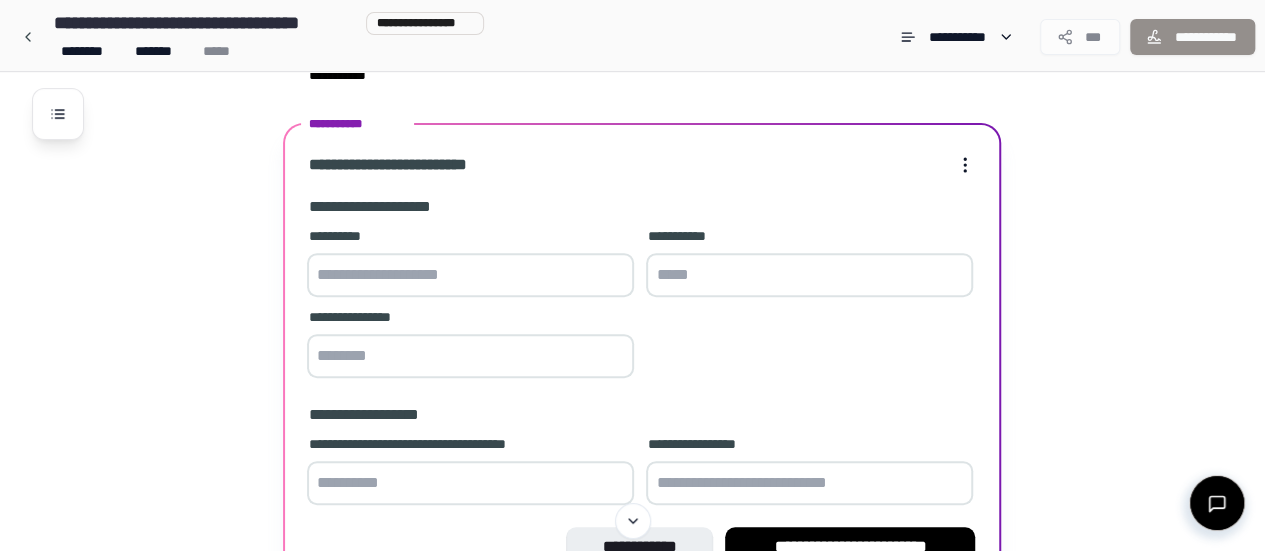 click at bounding box center [809, 275] 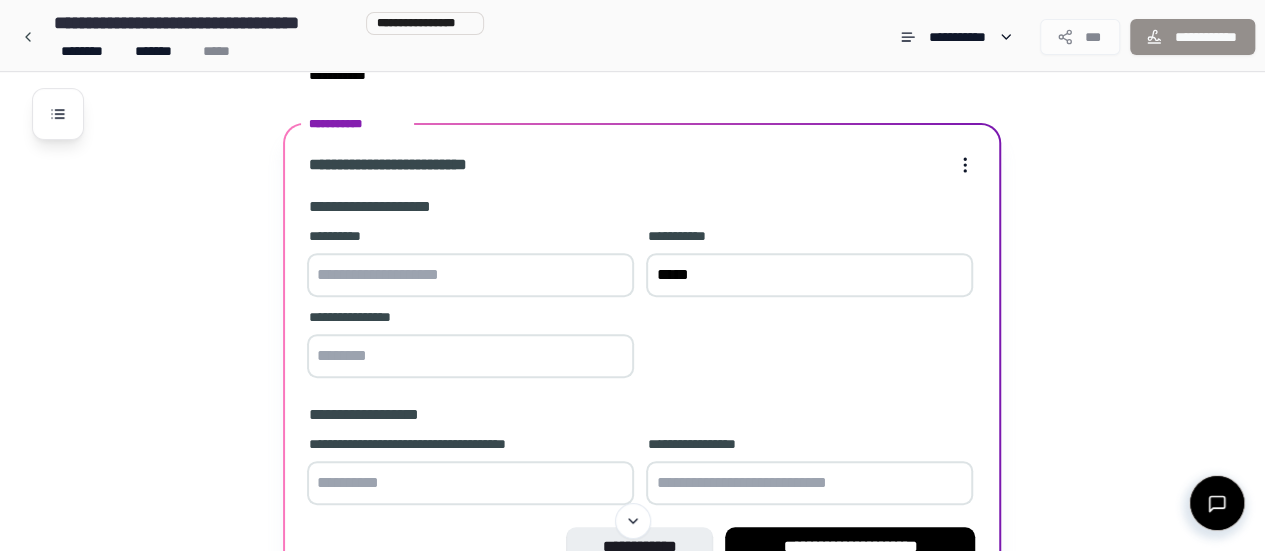 type on "*****" 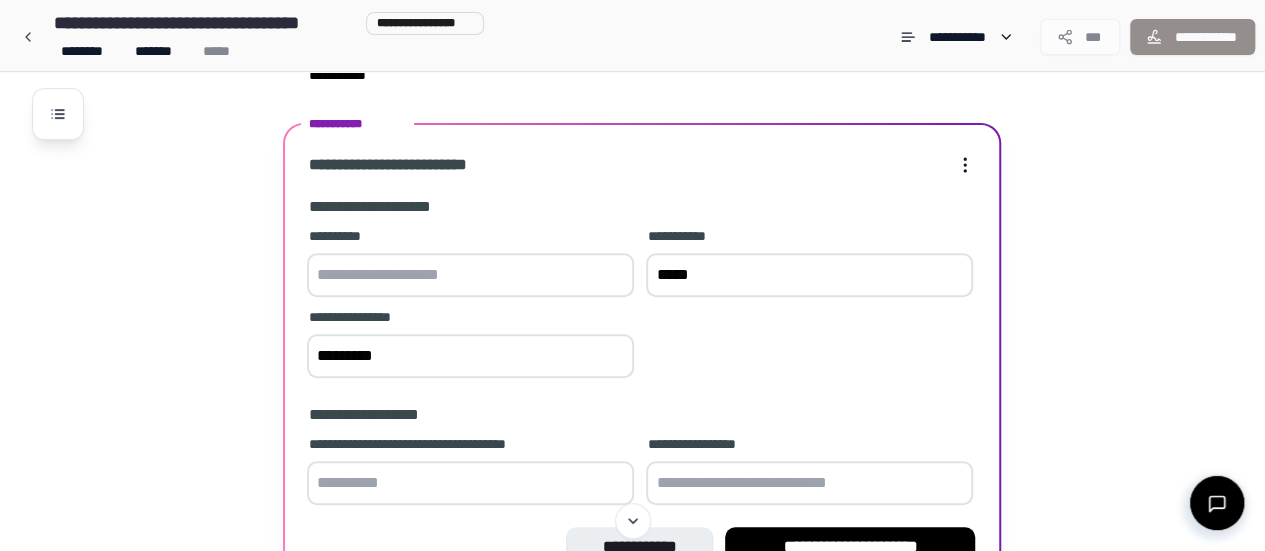 type on "*********" 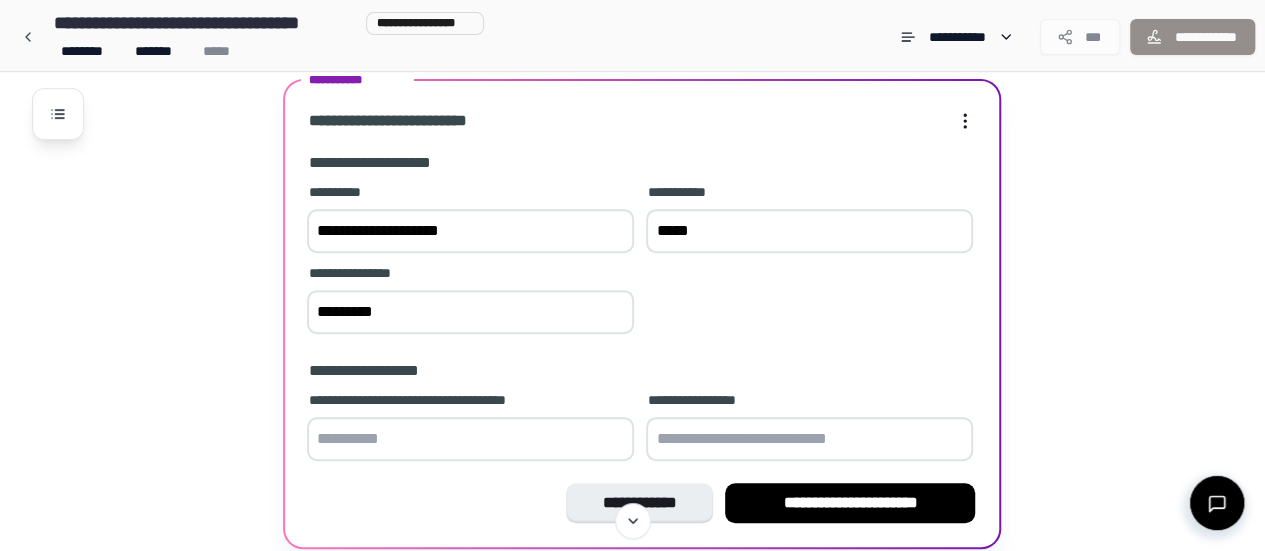 scroll, scrollTop: 390, scrollLeft: 0, axis: vertical 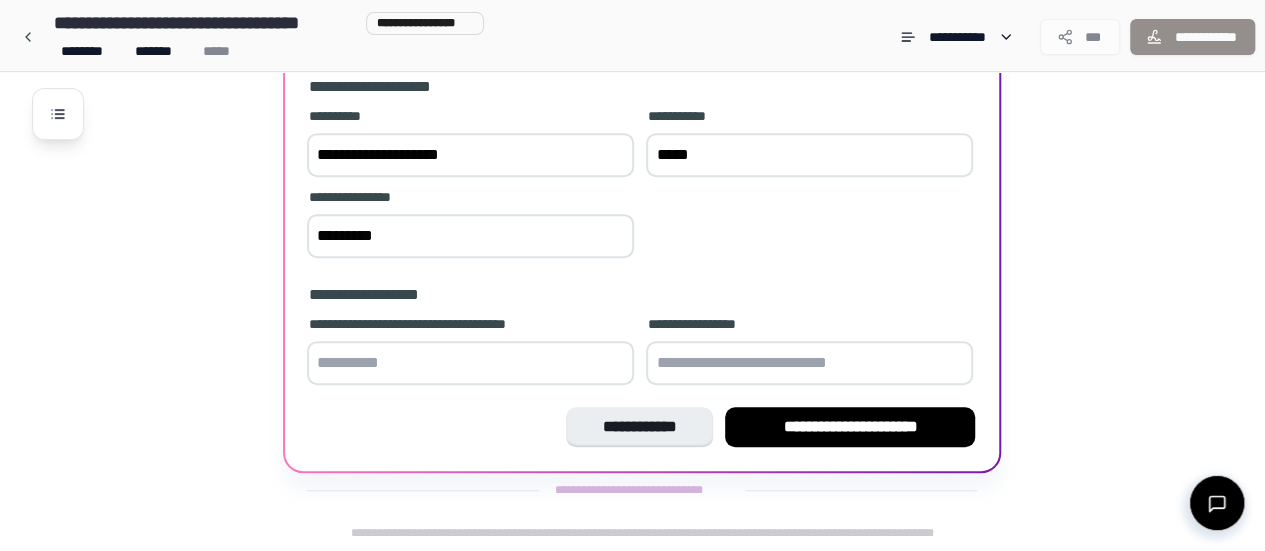 type on "**********" 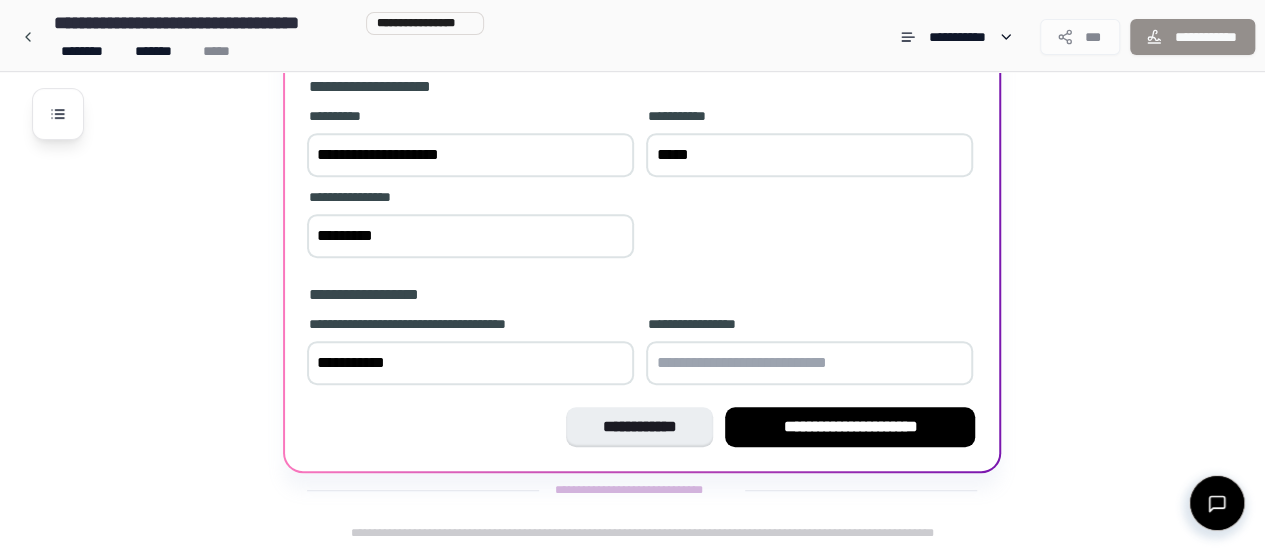 type on "**********" 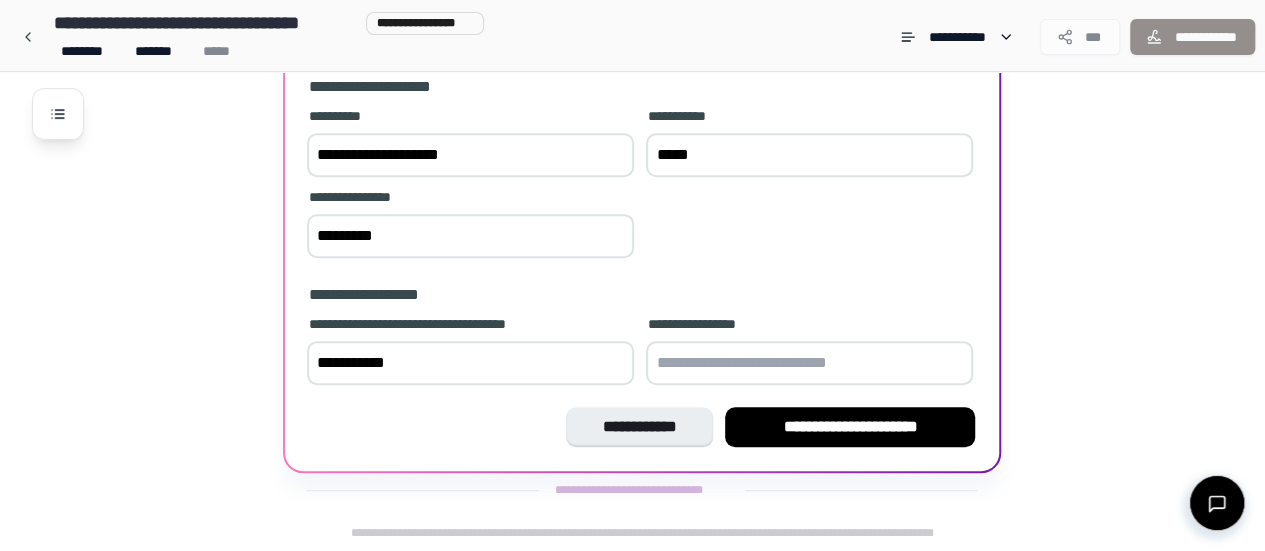 click at bounding box center (809, 363) 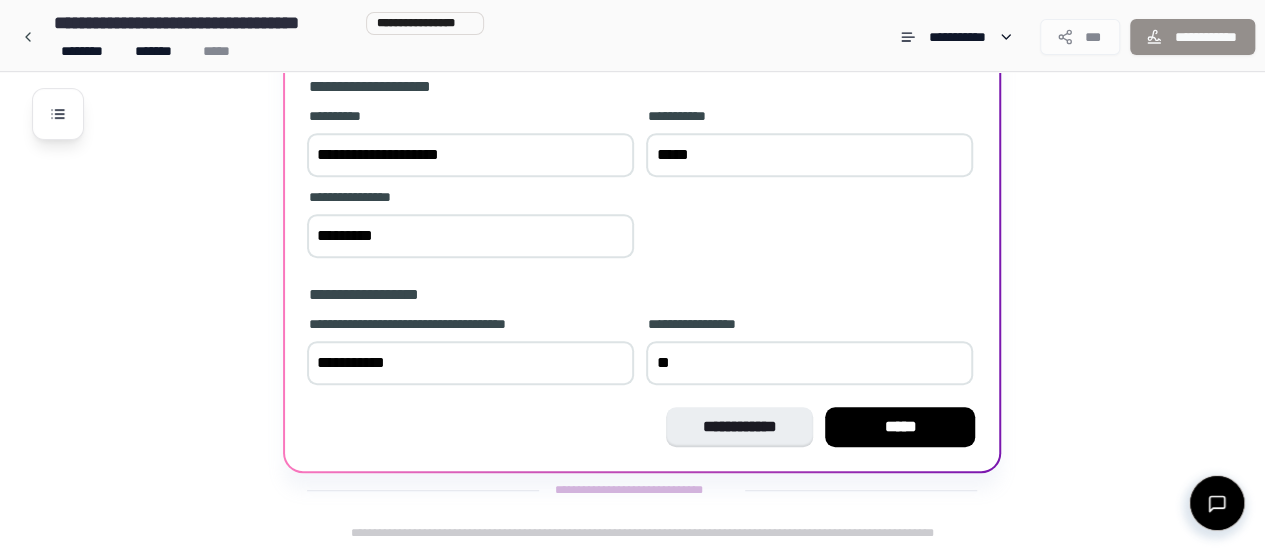 type on "*" 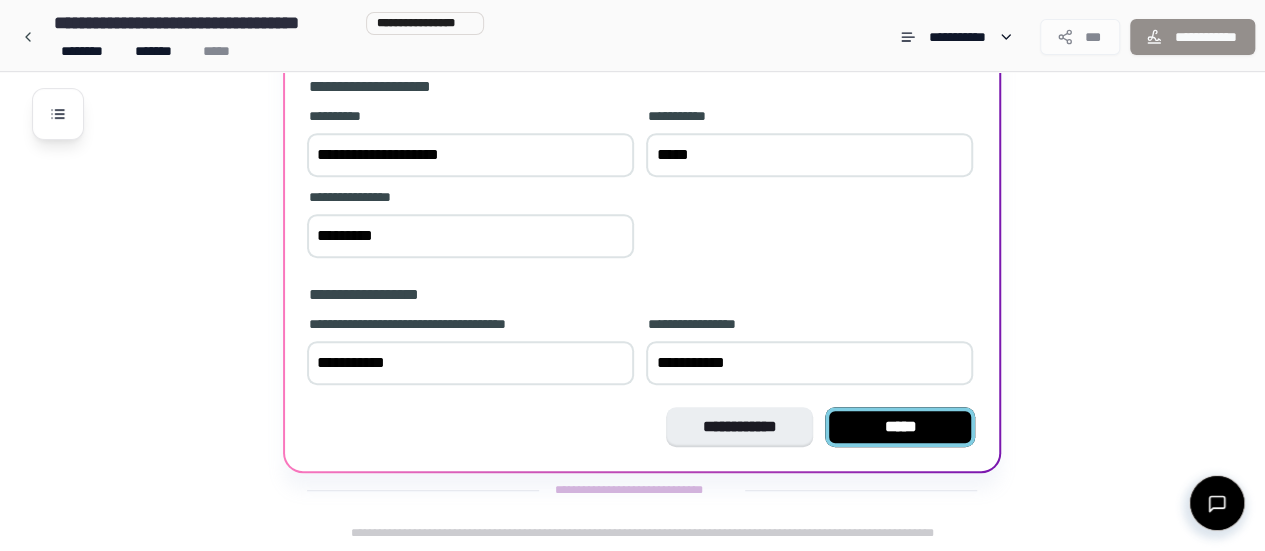 type on "**********" 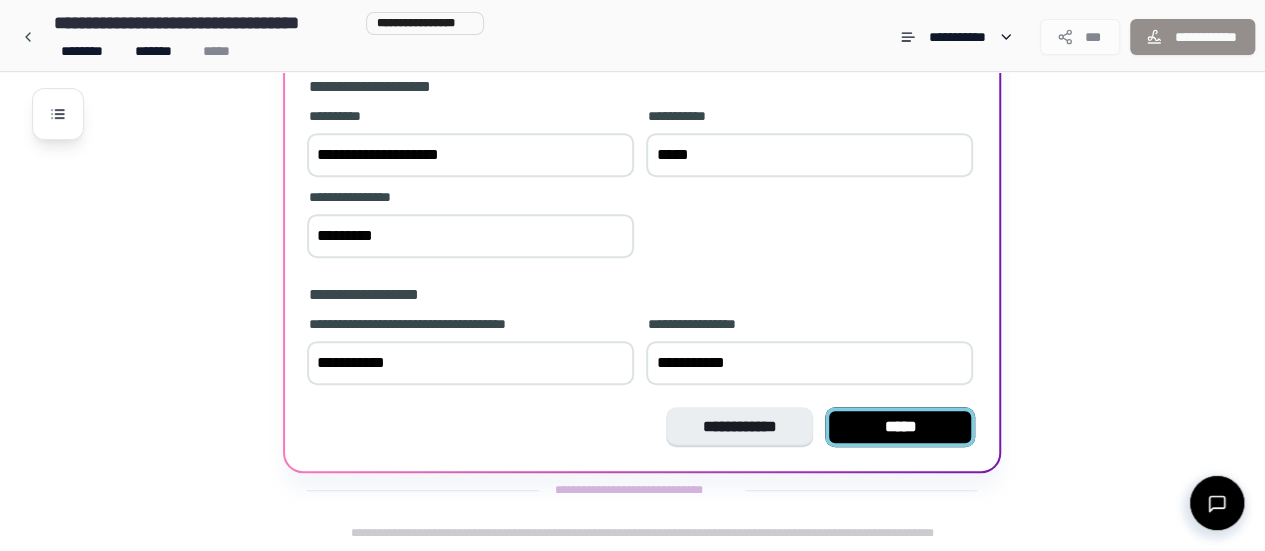 click on "*****" at bounding box center [900, 427] 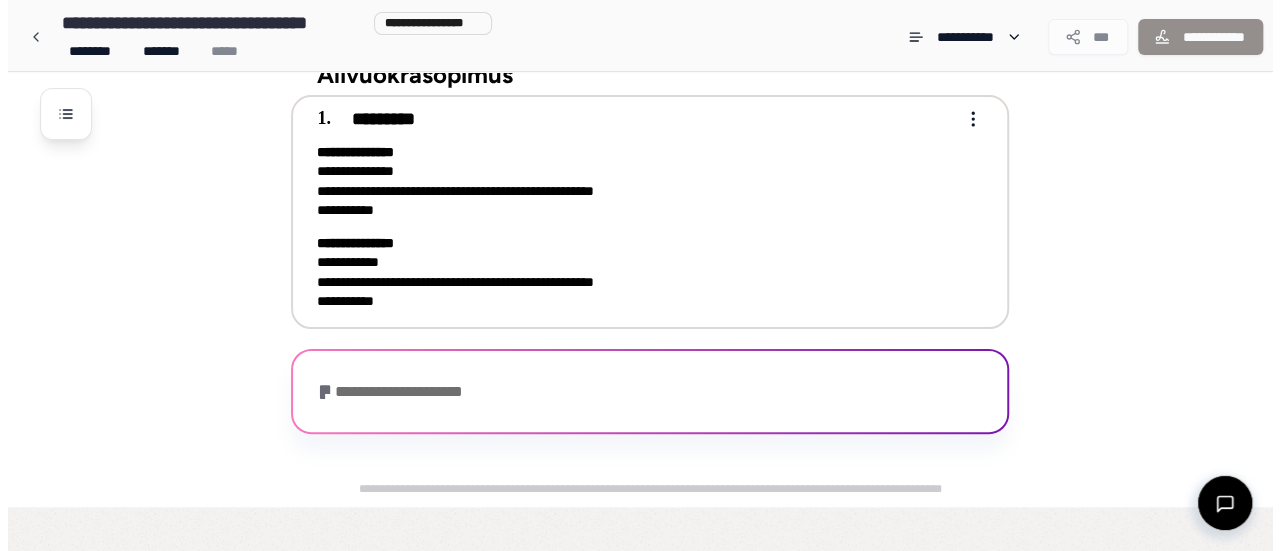 scroll, scrollTop: 0, scrollLeft: 0, axis: both 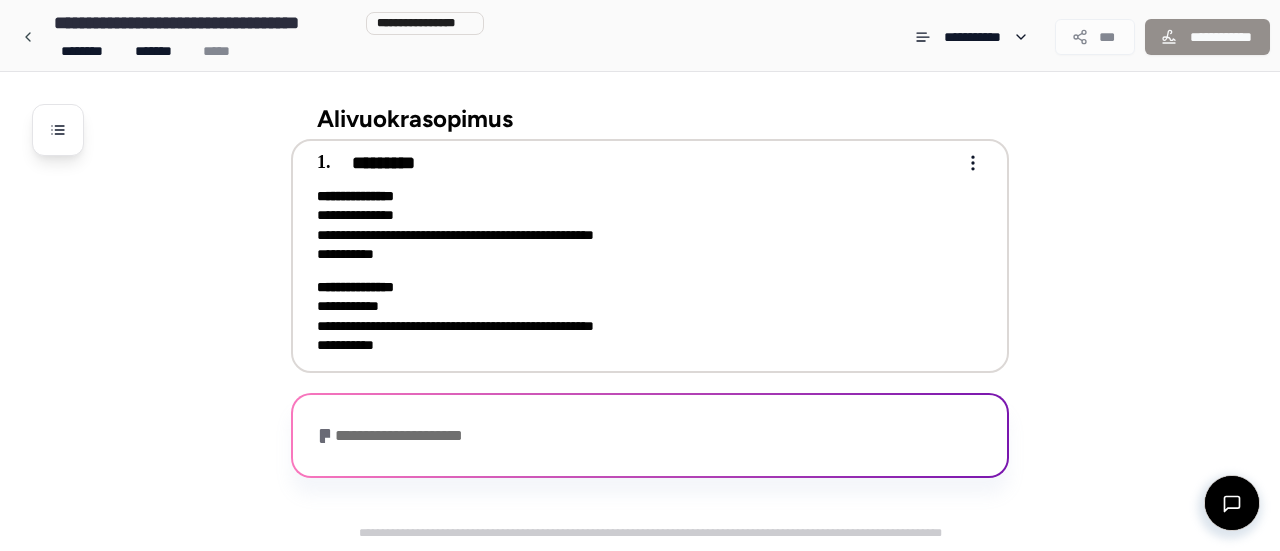 click on "**********" at bounding box center (636, 225) 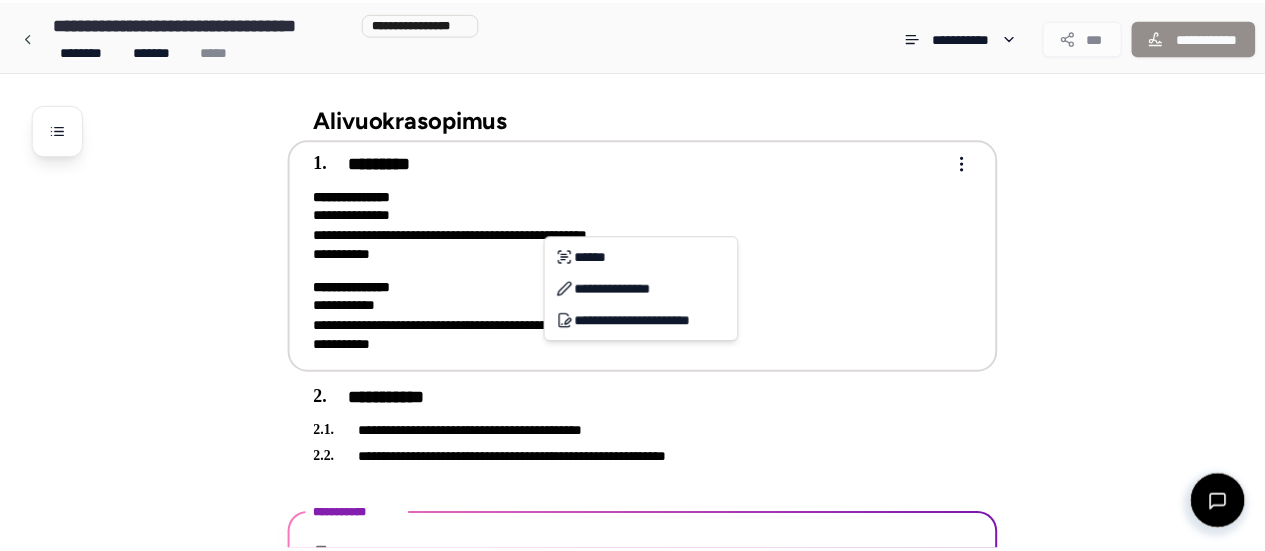 scroll, scrollTop: 97, scrollLeft: 0, axis: vertical 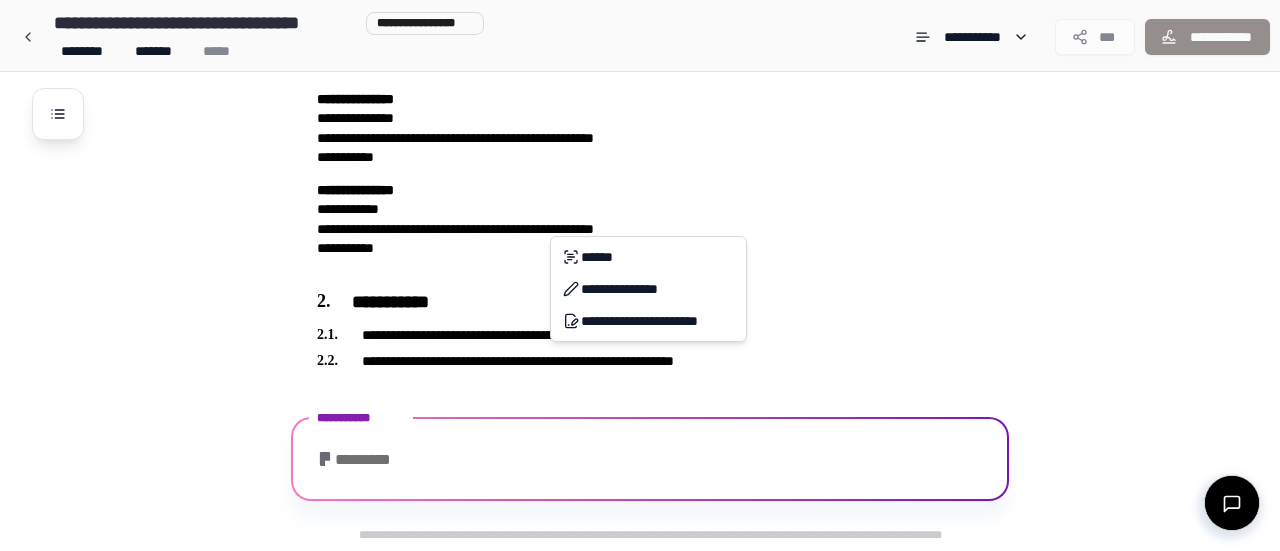 click on "**********" at bounding box center [640, 227] 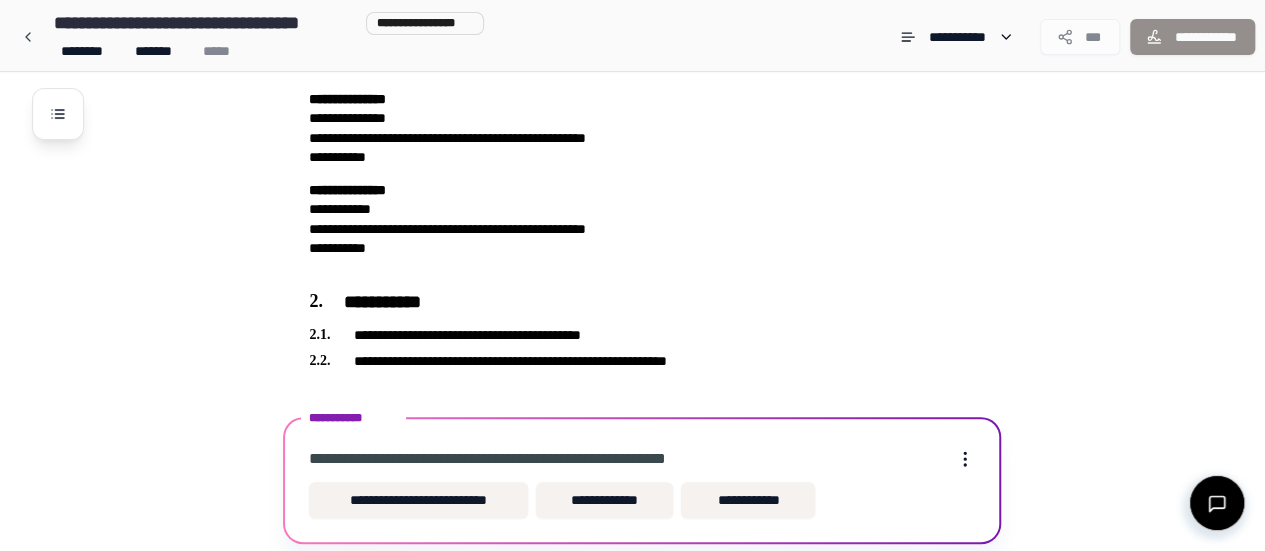 scroll, scrollTop: 167, scrollLeft: 0, axis: vertical 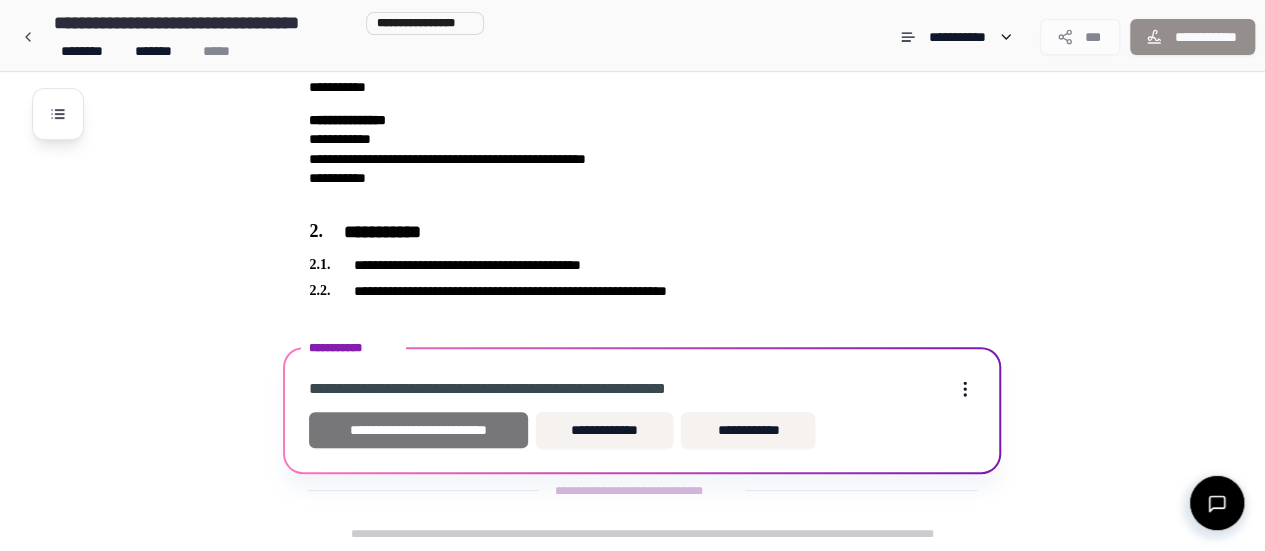 click on "**********" at bounding box center [418, 430] 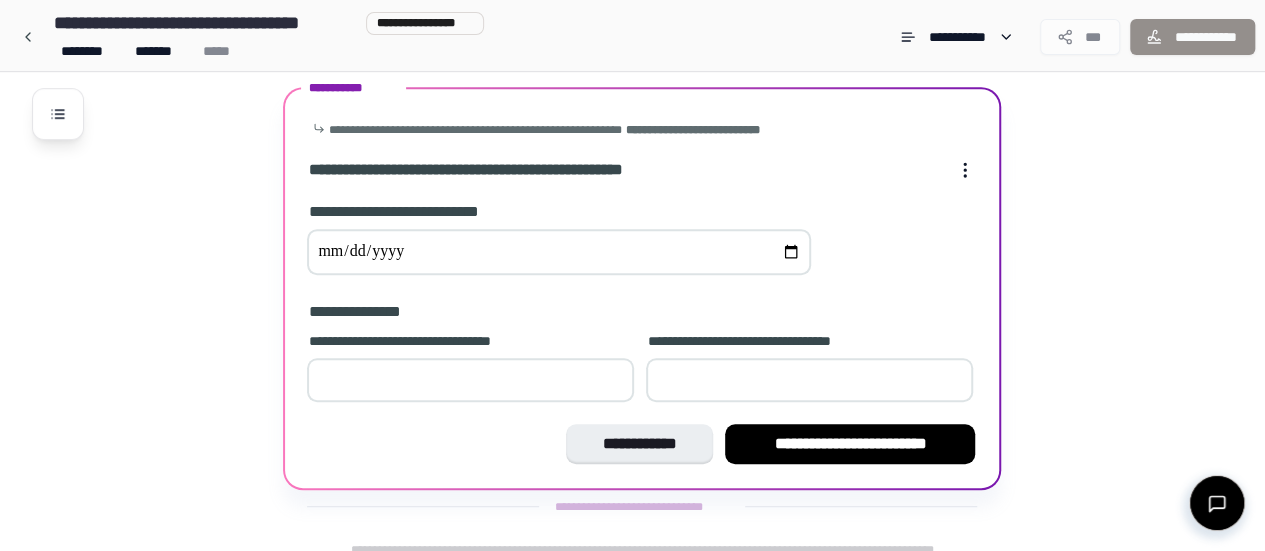 scroll, scrollTop: 426, scrollLeft: 0, axis: vertical 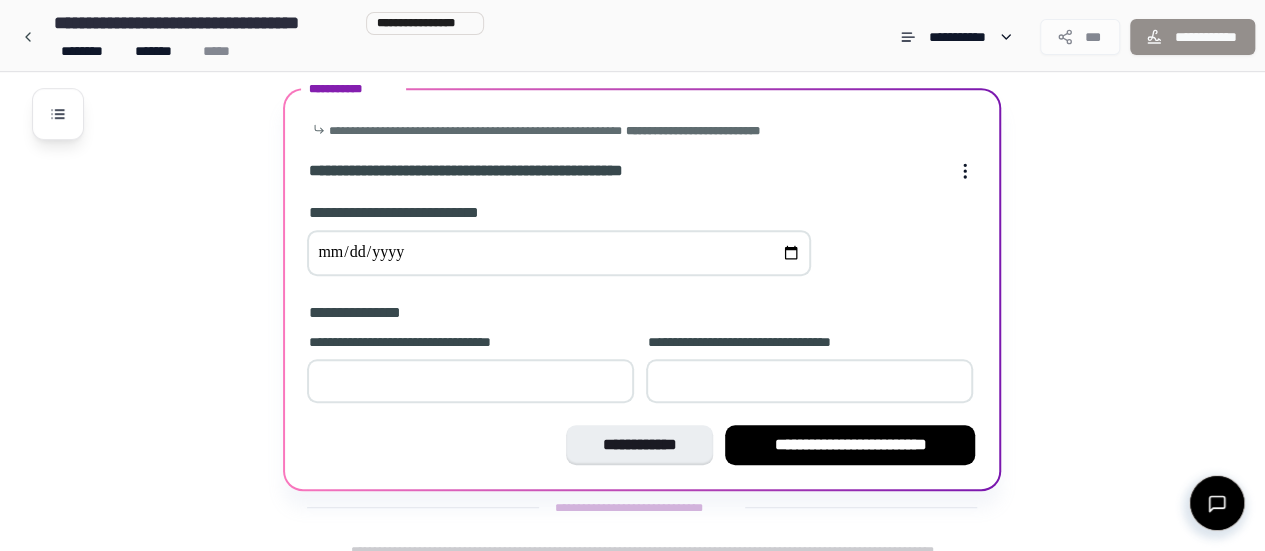 click at bounding box center [559, 253] 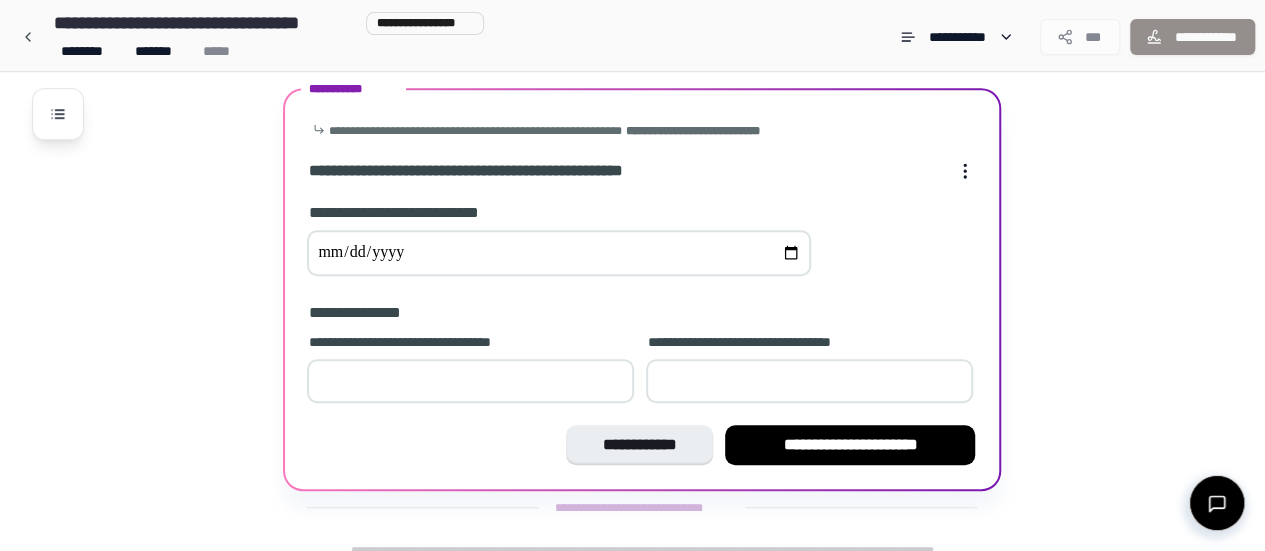 type on "**********" 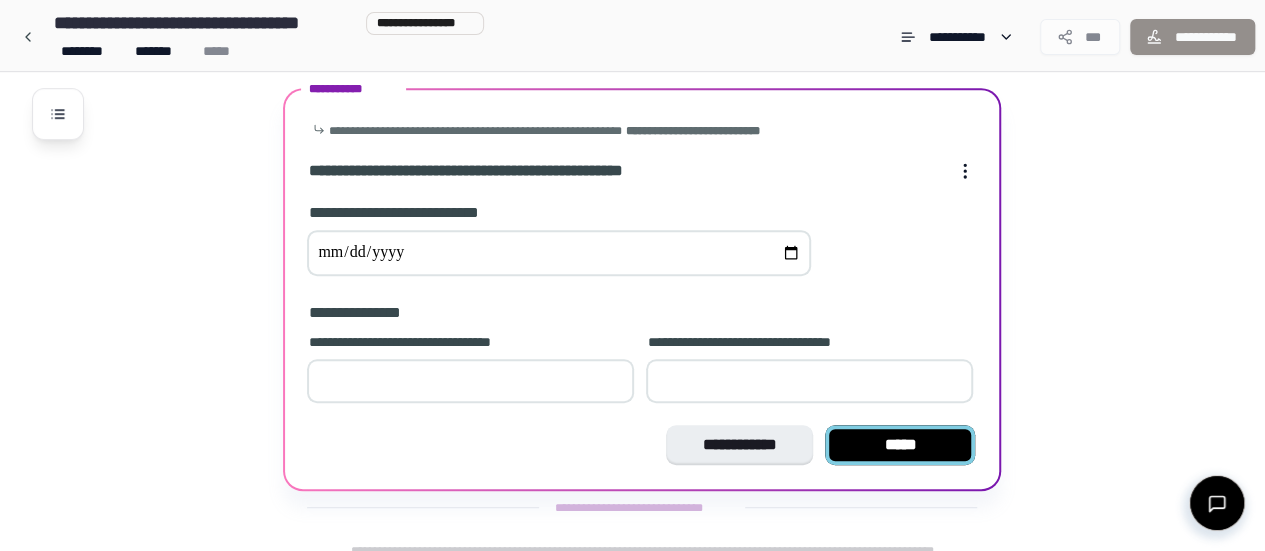 type on "*" 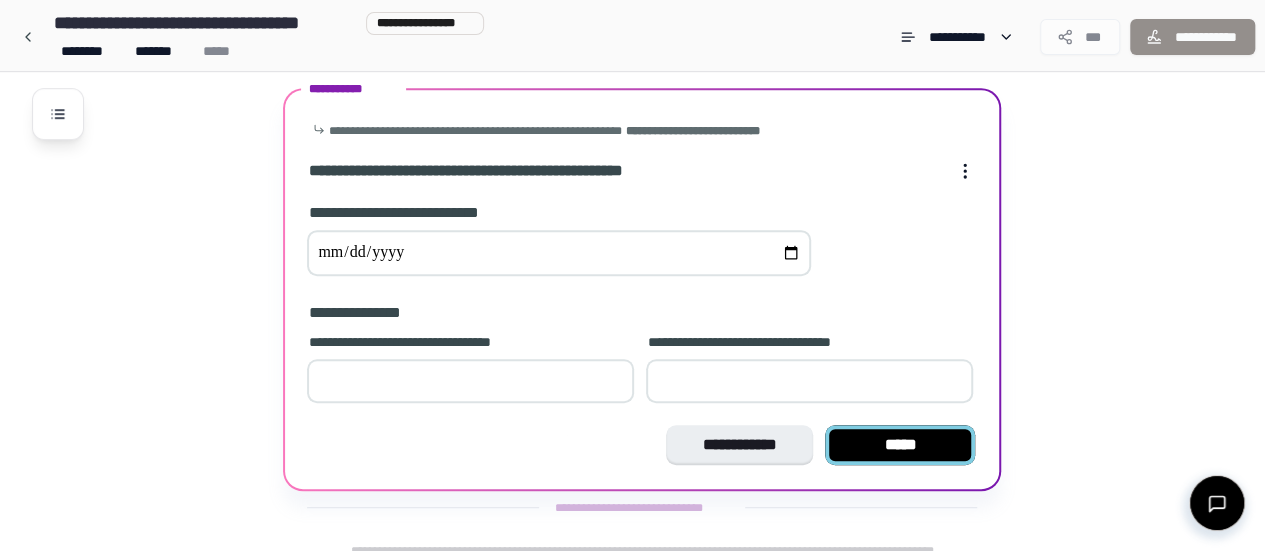 click on "*****" at bounding box center [900, 445] 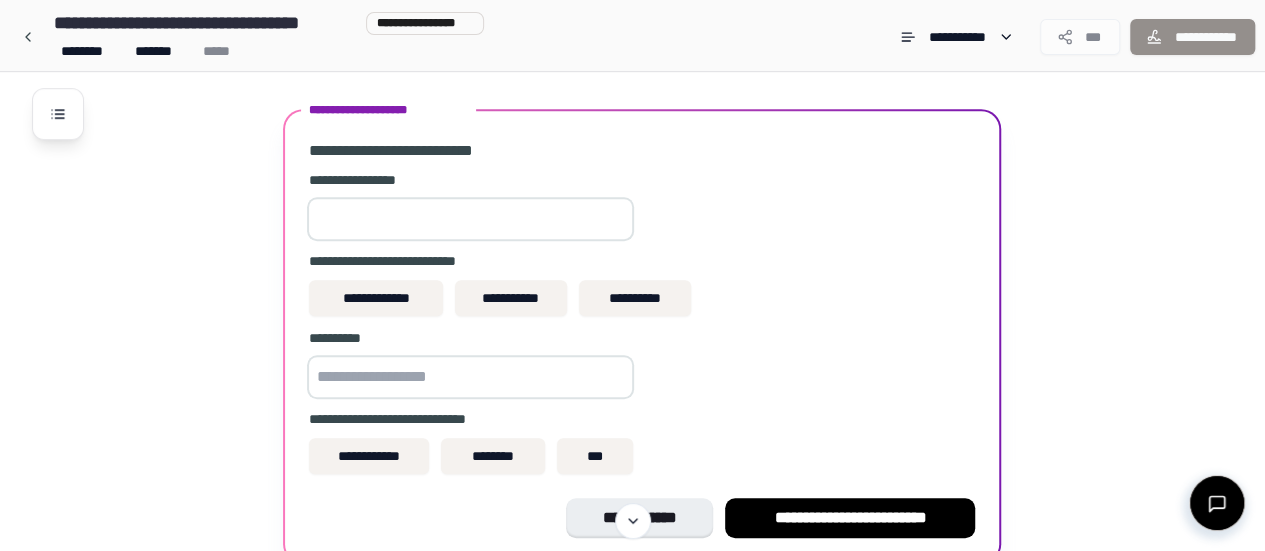 scroll, scrollTop: 544, scrollLeft: 0, axis: vertical 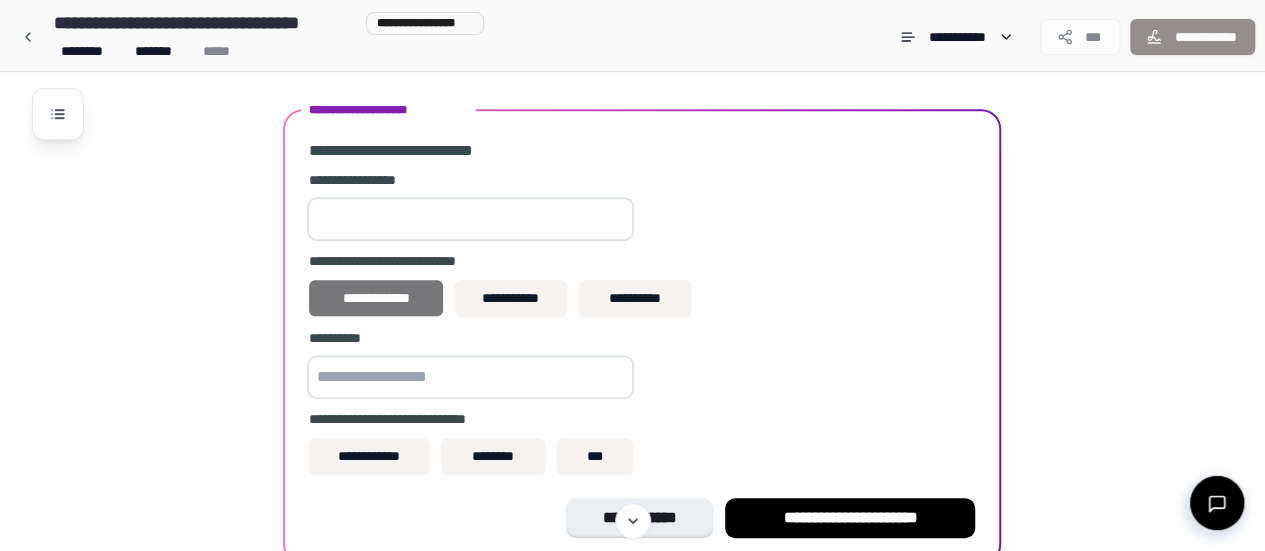type on "***" 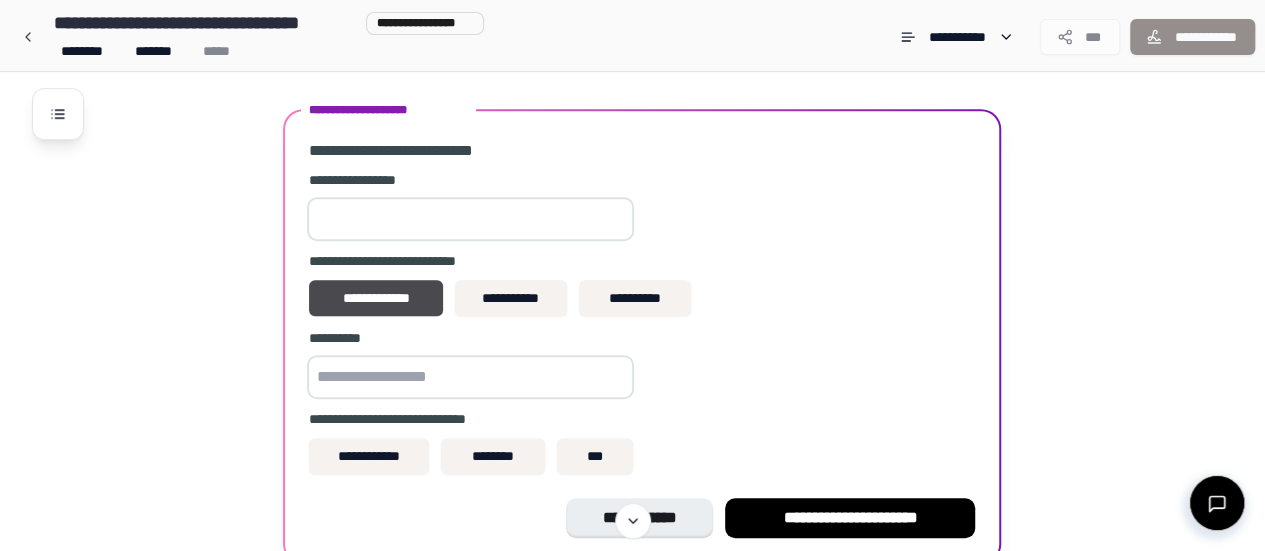 click at bounding box center (470, 377) 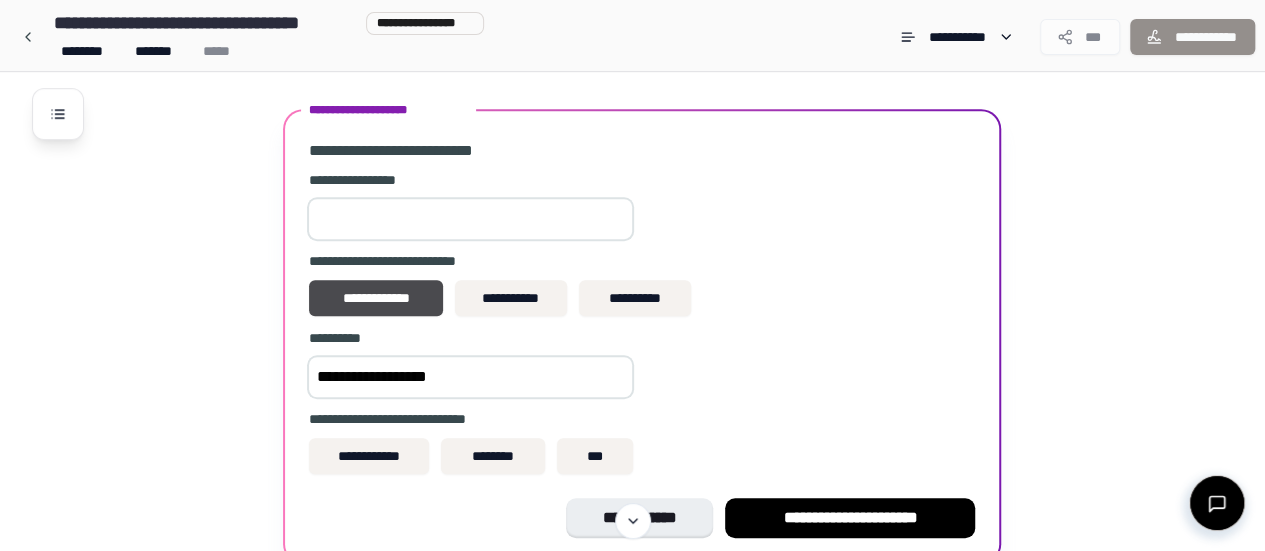 scroll, scrollTop: 634, scrollLeft: 0, axis: vertical 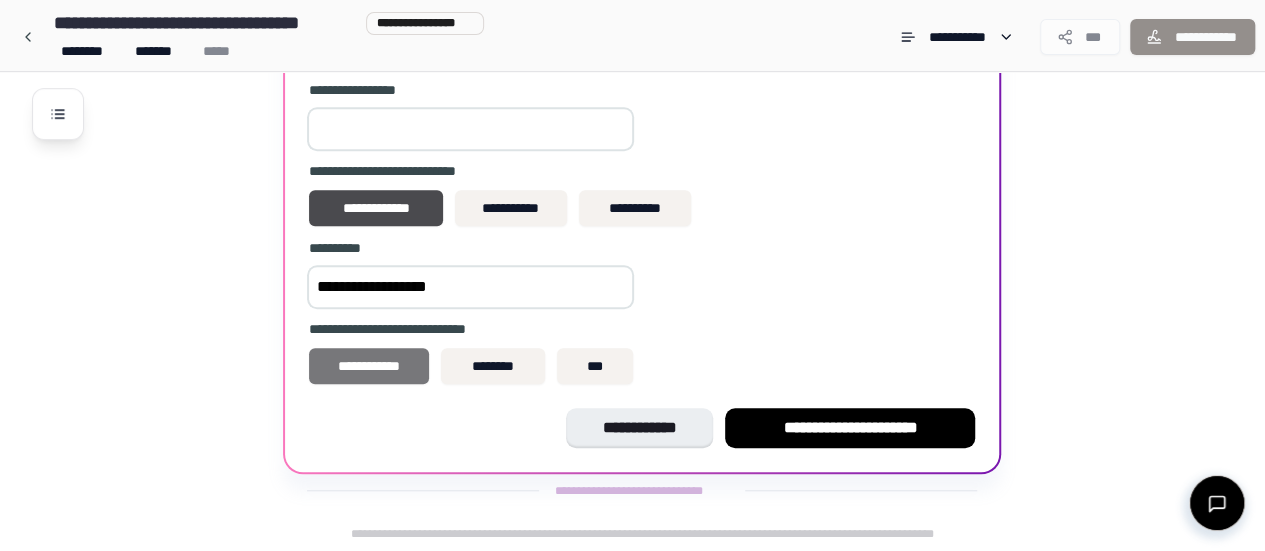 type on "**********" 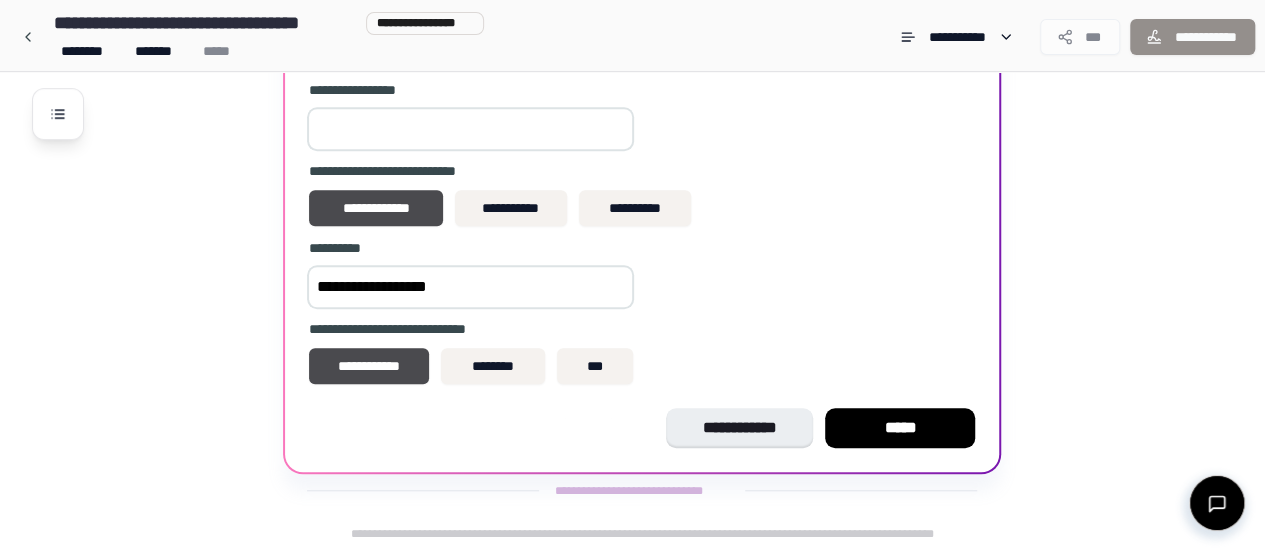 click on "***" at bounding box center [470, 129] 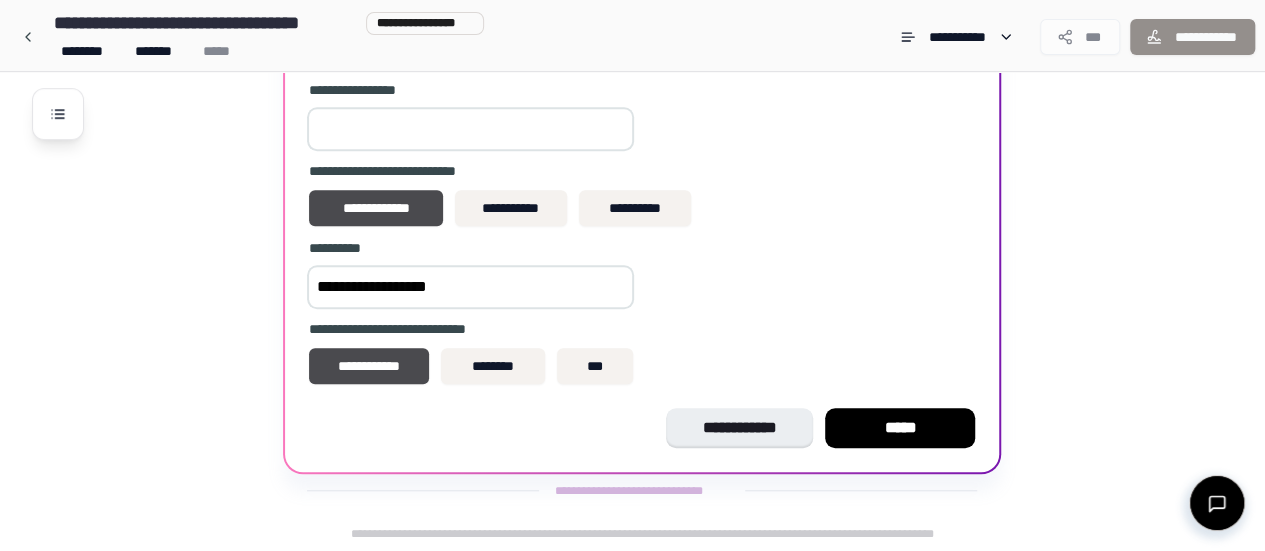 type on "***" 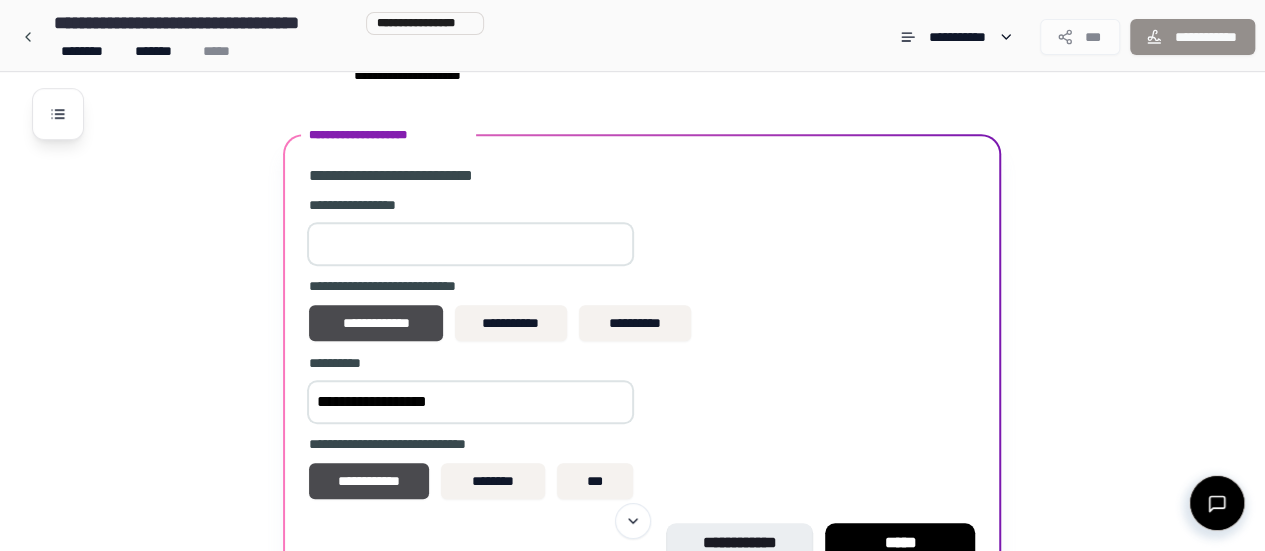 scroll, scrollTop: 634, scrollLeft: 0, axis: vertical 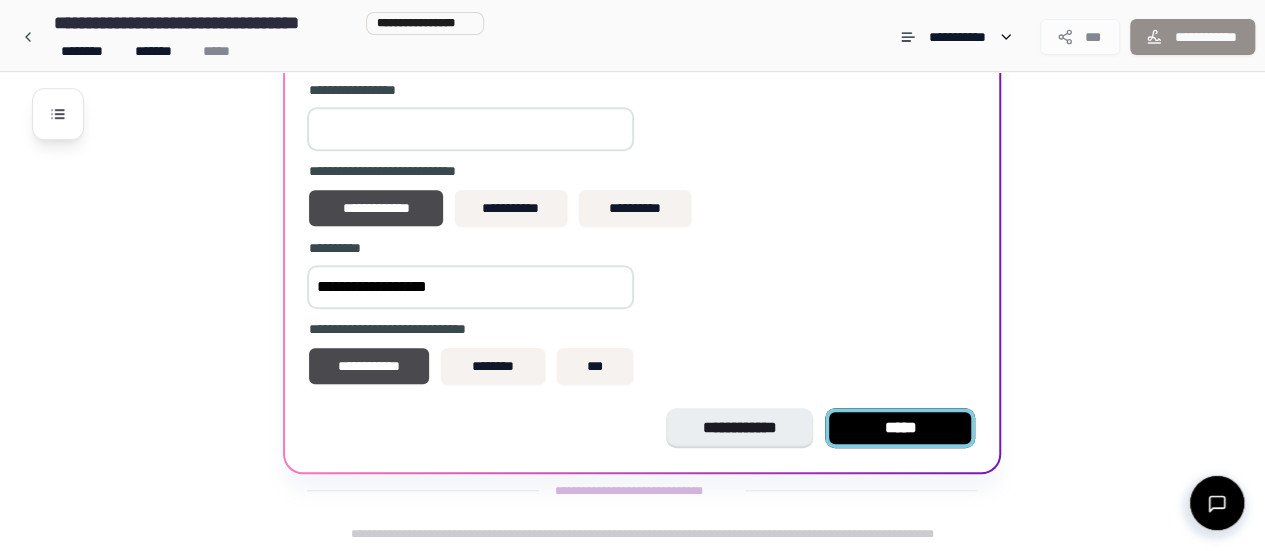 click on "*****" at bounding box center (900, 428) 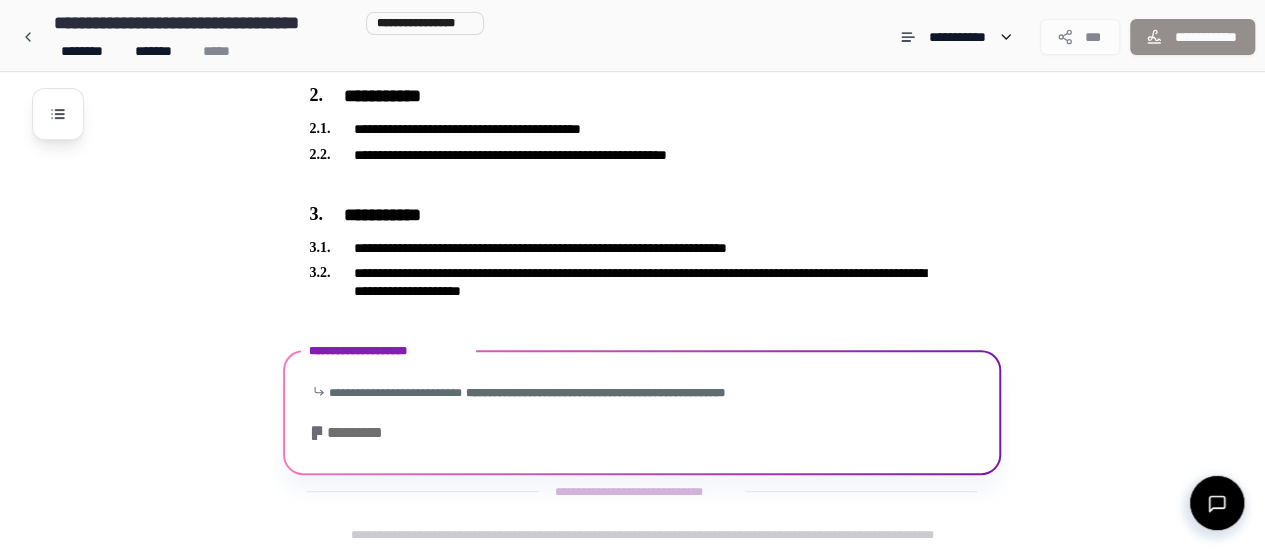 scroll, scrollTop: 347, scrollLeft: 0, axis: vertical 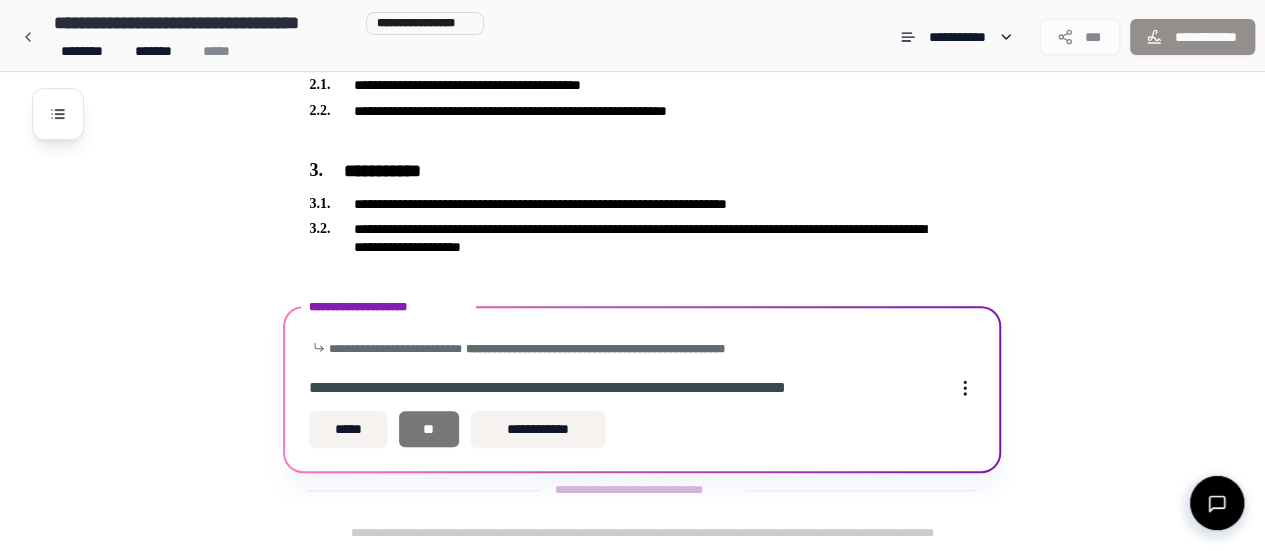 click on "**" at bounding box center [429, 429] 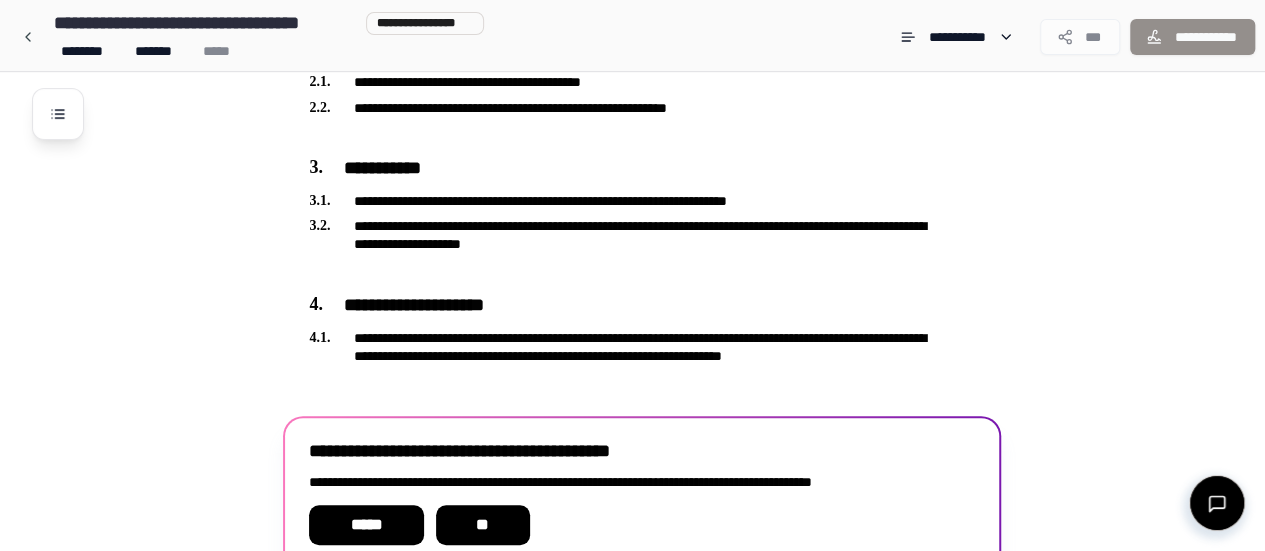 scroll, scrollTop: 447, scrollLeft: 0, axis: vertical 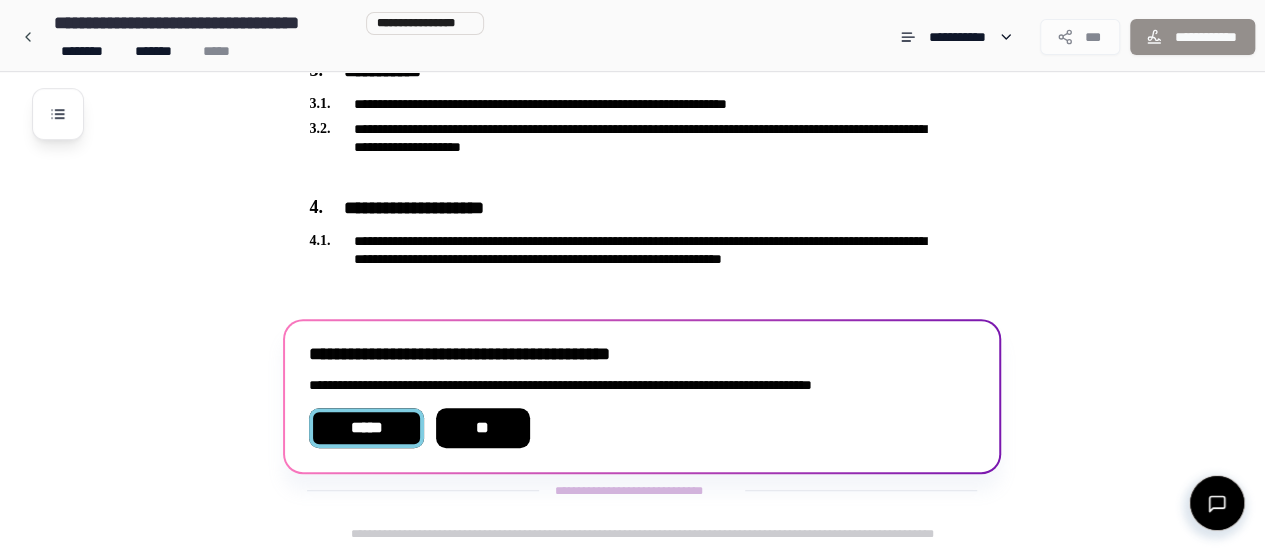 click on "*****" at bounding box center (366, 428) 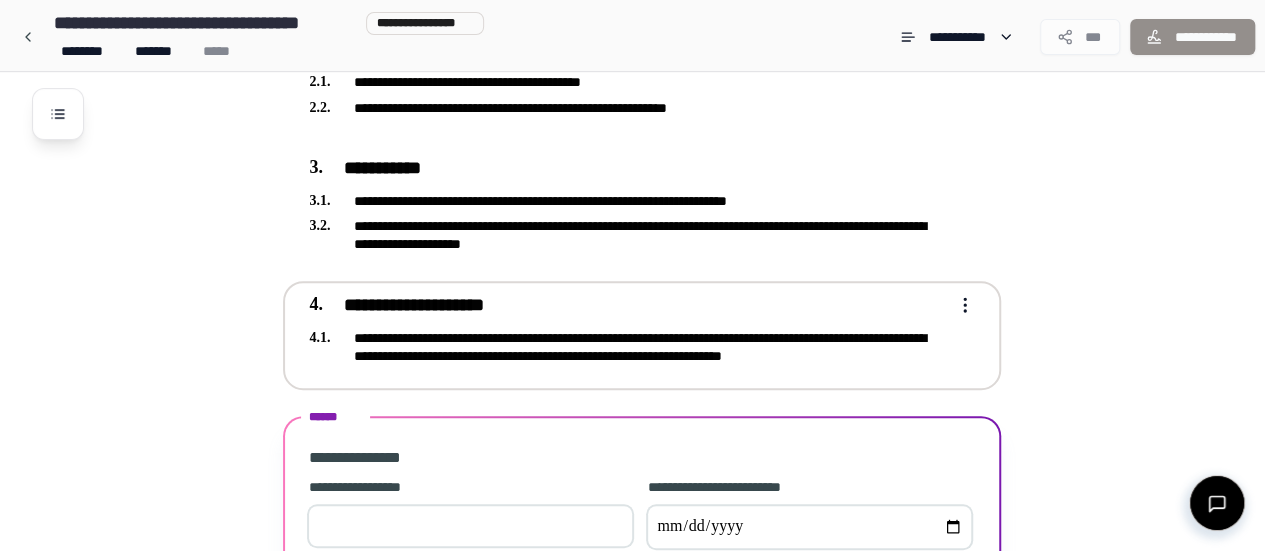 scroll, scrollTop: 514, scrollLeft: 0, axis: vertical 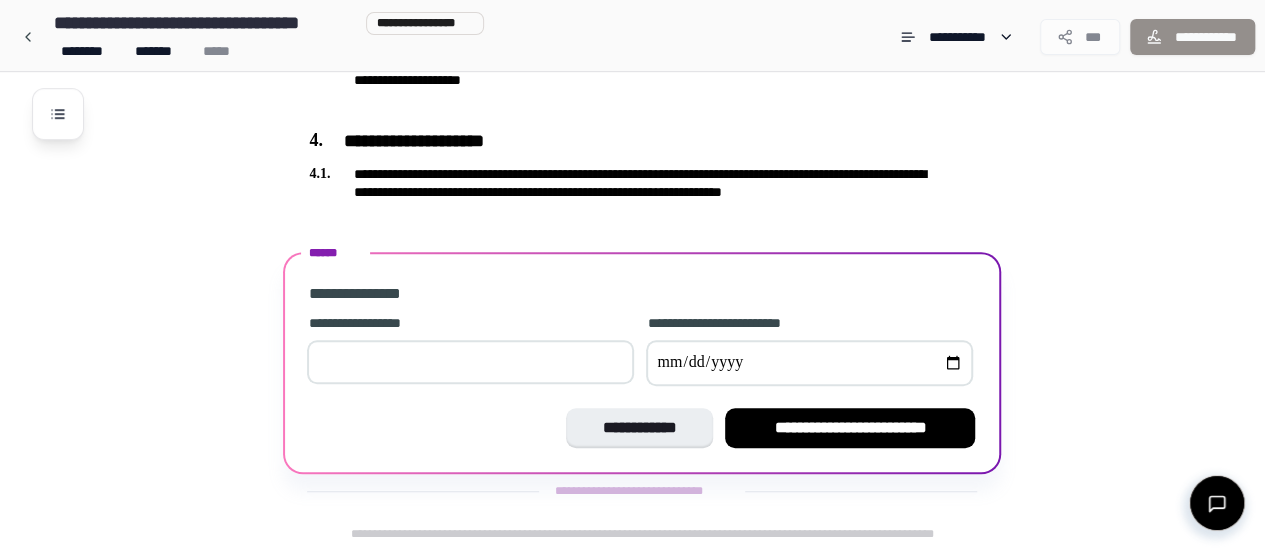 click at bounding box center [470, 362] 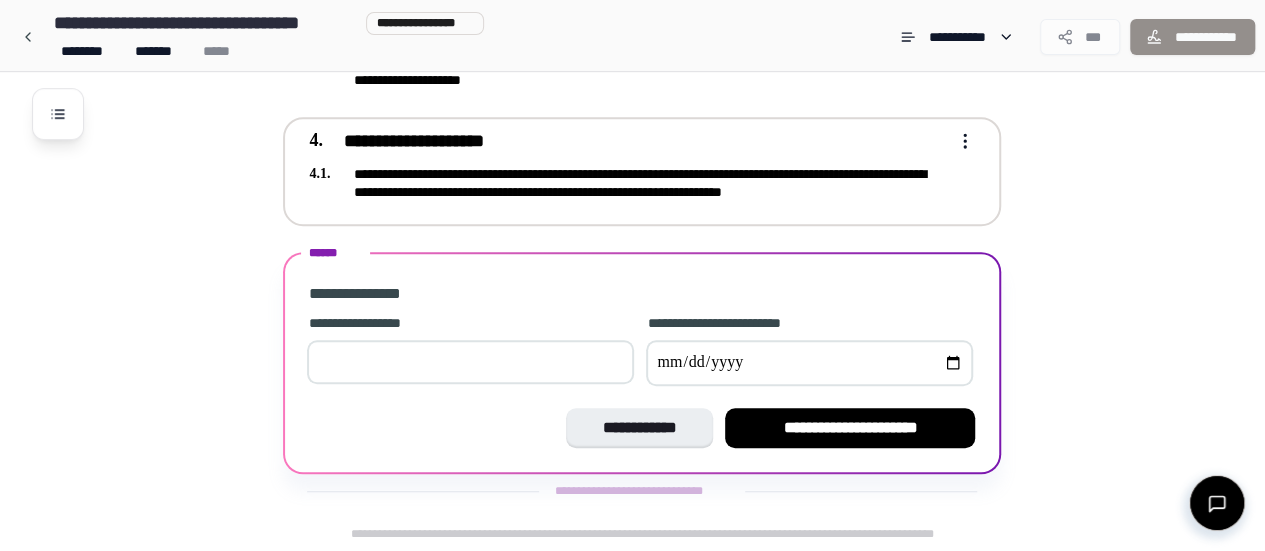 type on "***" 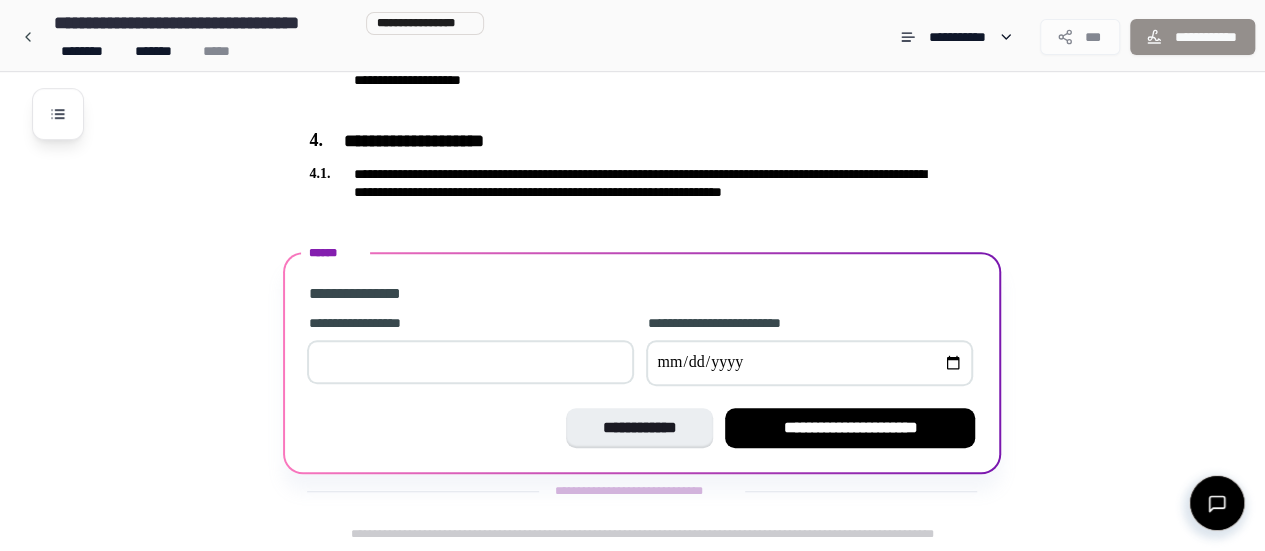 click at bounding box center (809, 363) 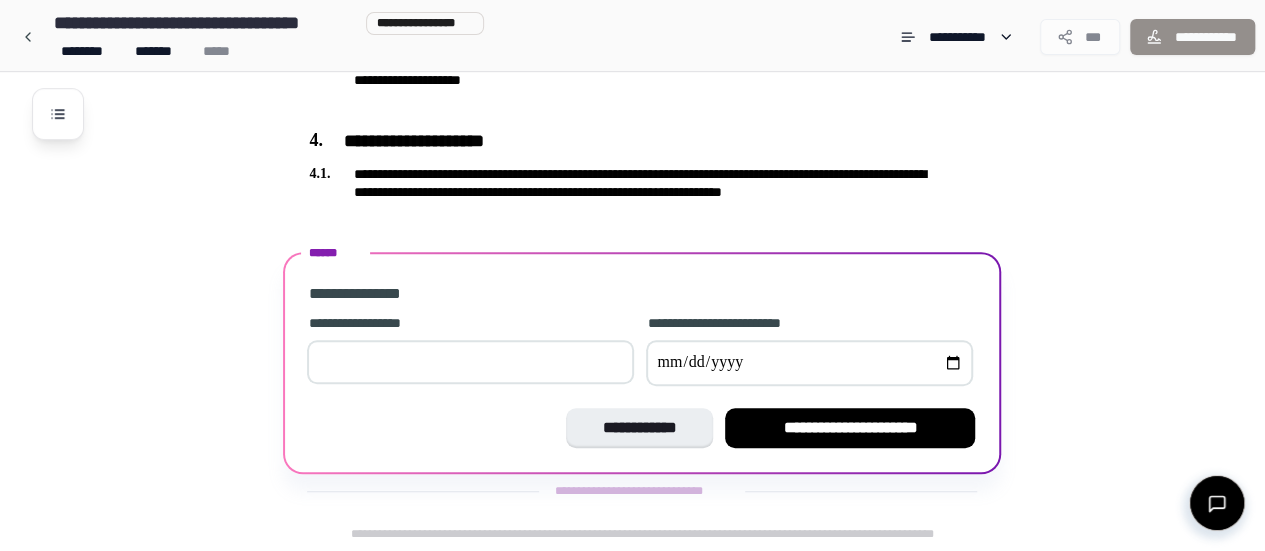 click at bounding box center [809, 363] 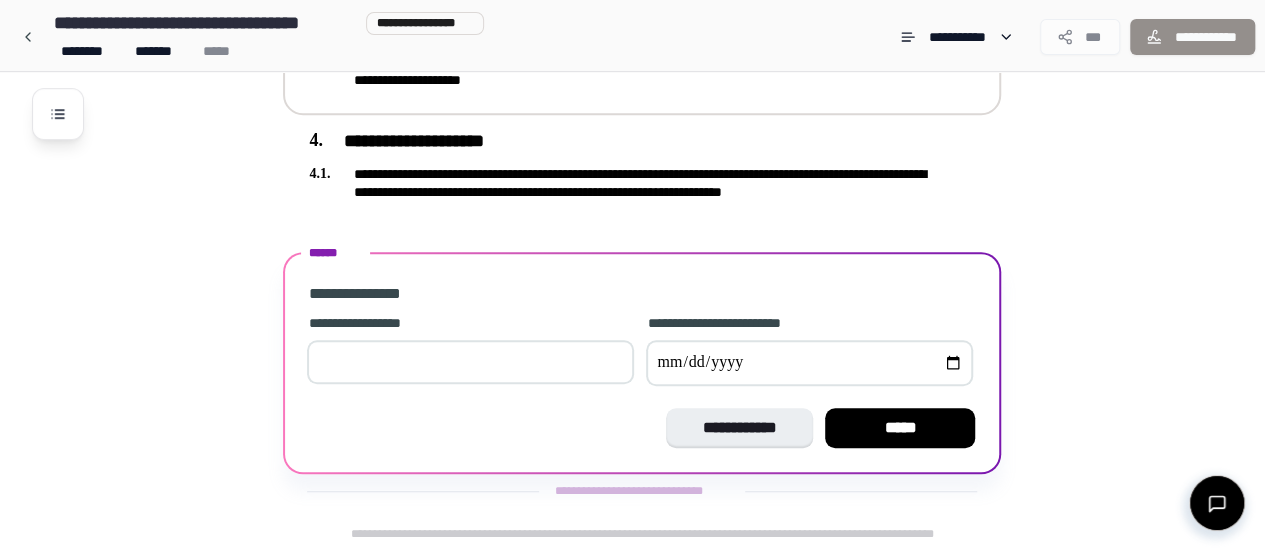 type on "**********" 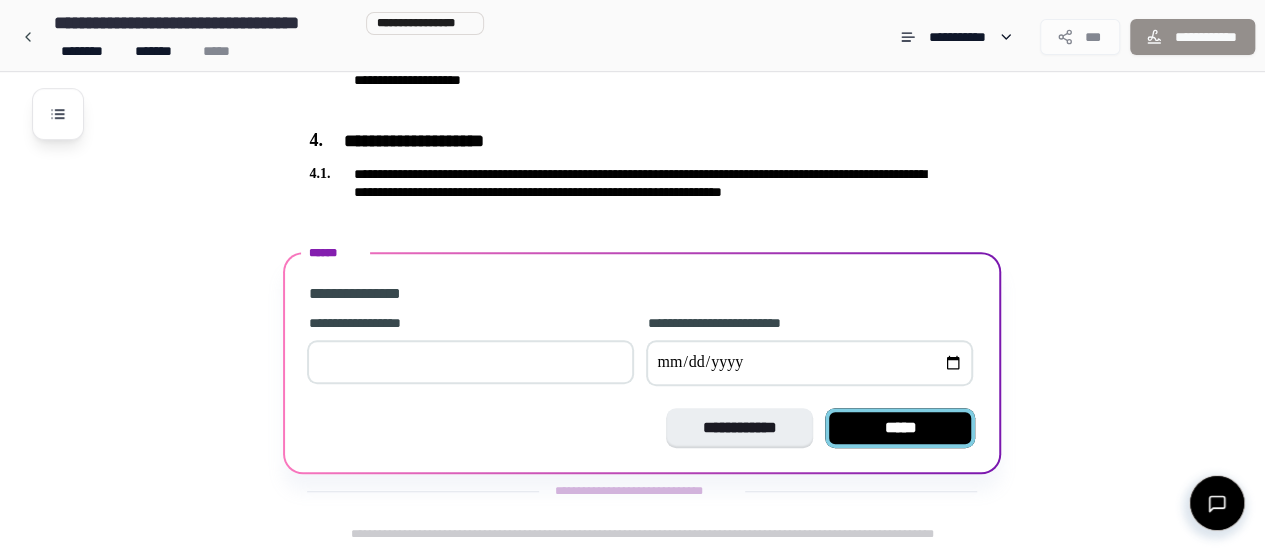 click on "*****" at bounding box center (900, 428) 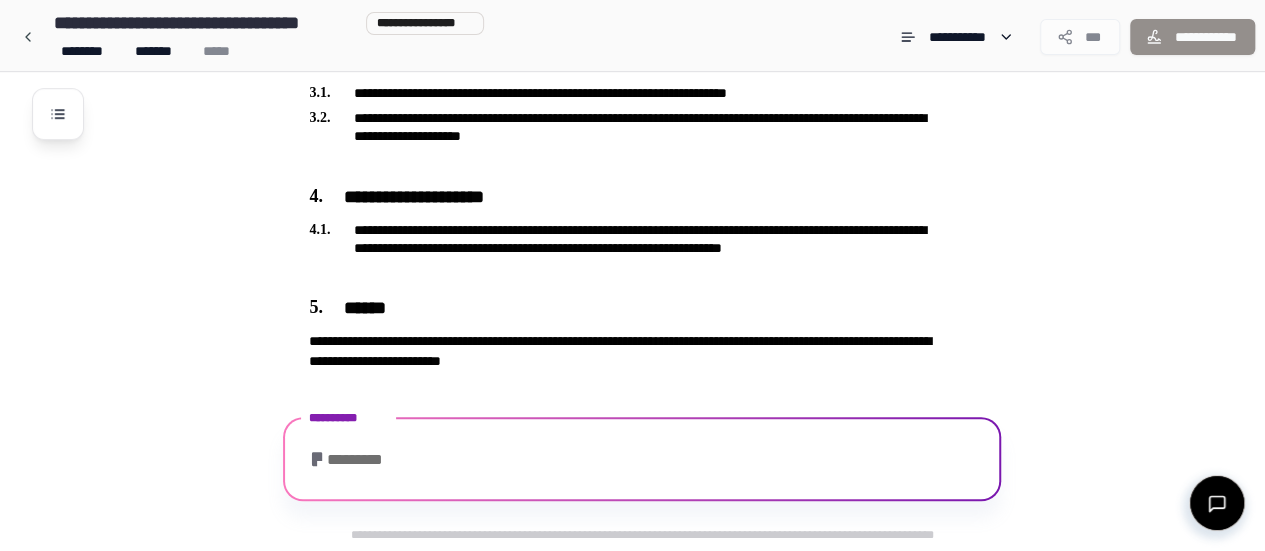 scroll, scrollTop: 556, scrollLeft: 0, axis: vertical 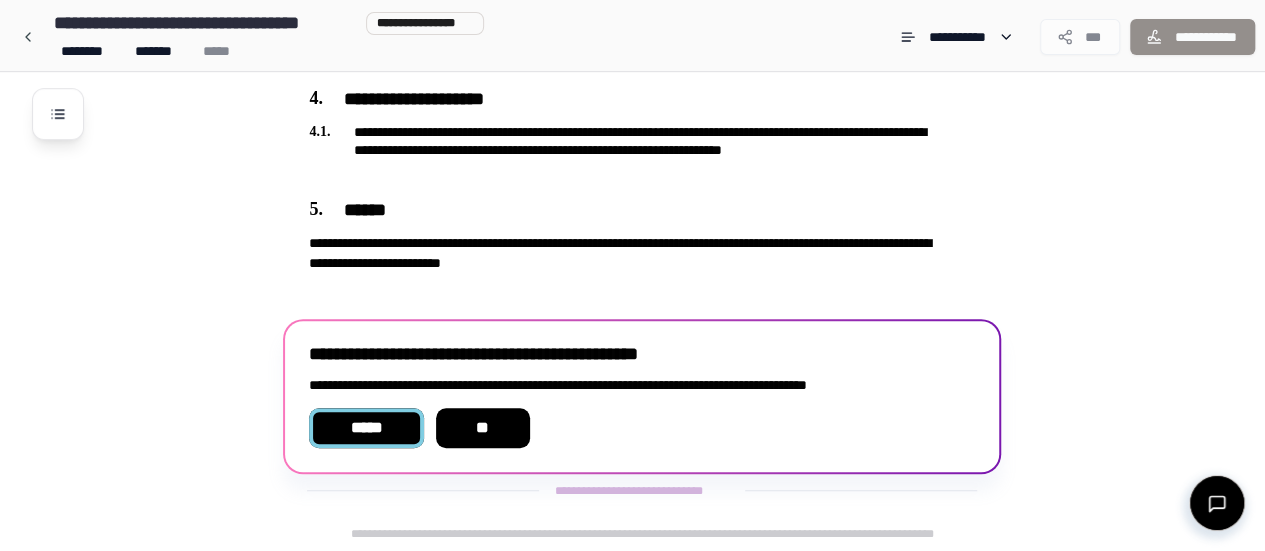 click on "*****" at bounding box center (366, 428) 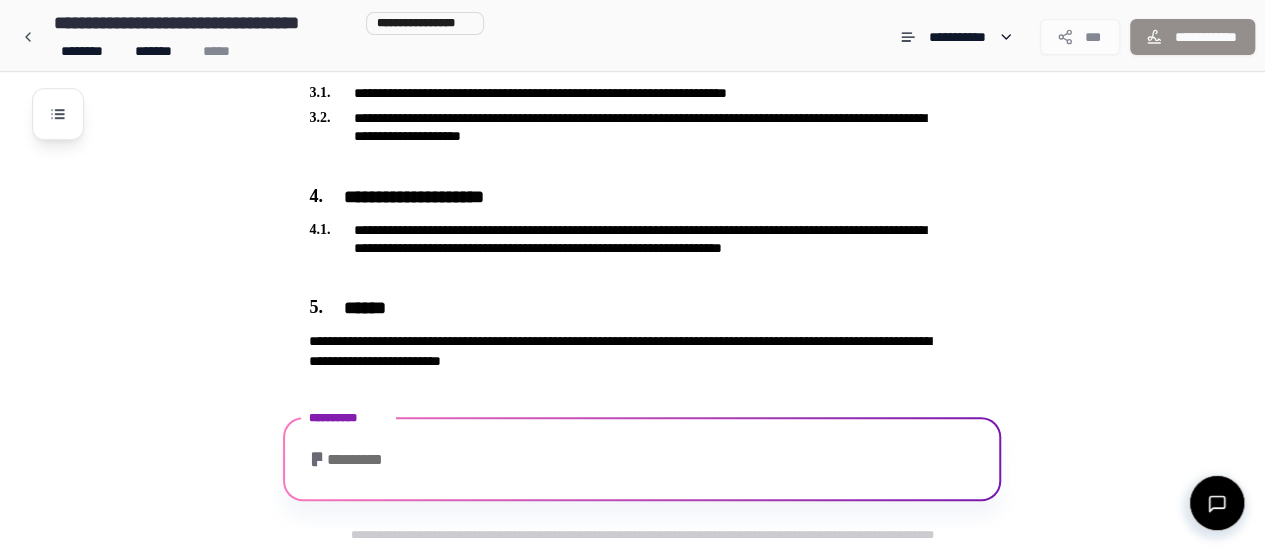 scroll, scrollTop: 584, scrollLeft: 0, axis: vertical 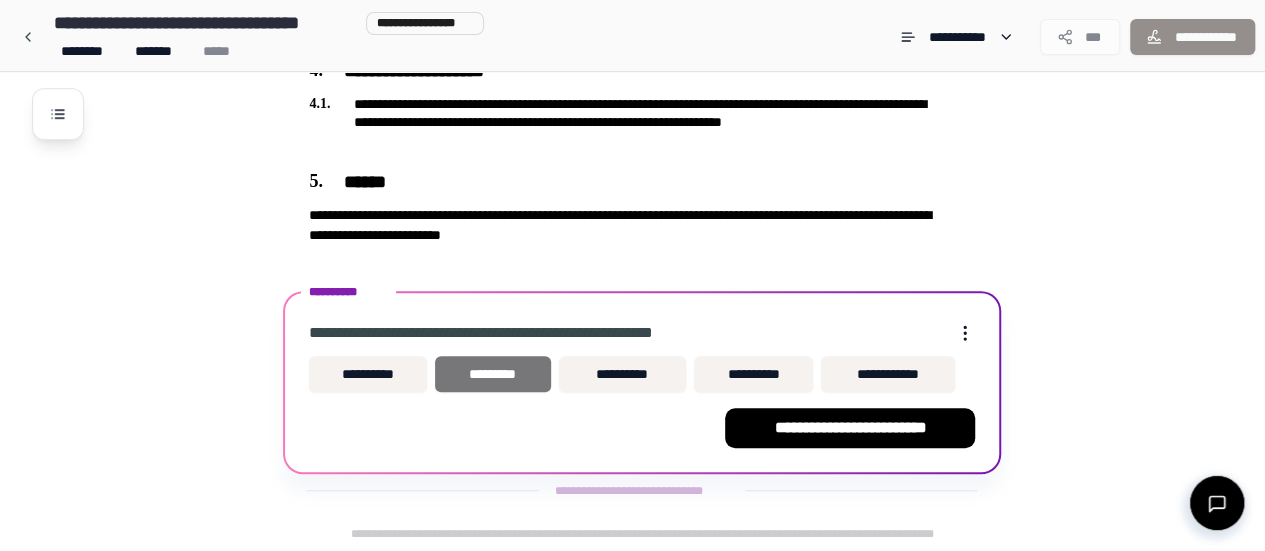 click on "*********" at bounding box center [492, 374] 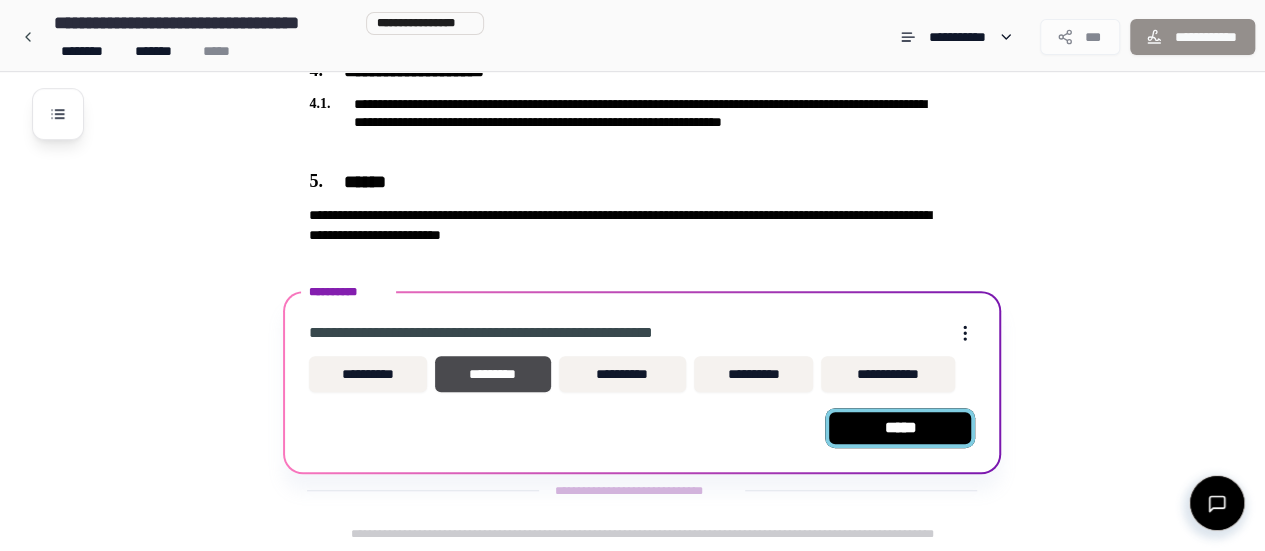 click on "*****" at bounding box center [900, 428] 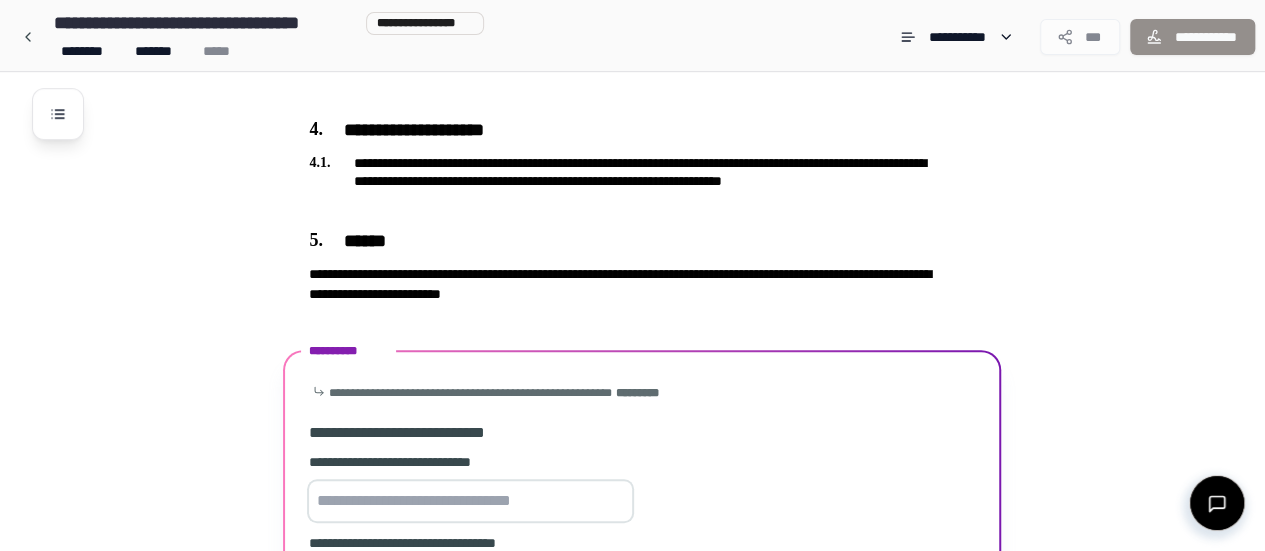 scroll, scrollTop: 767, scrollLeft: 0, axis: vertical 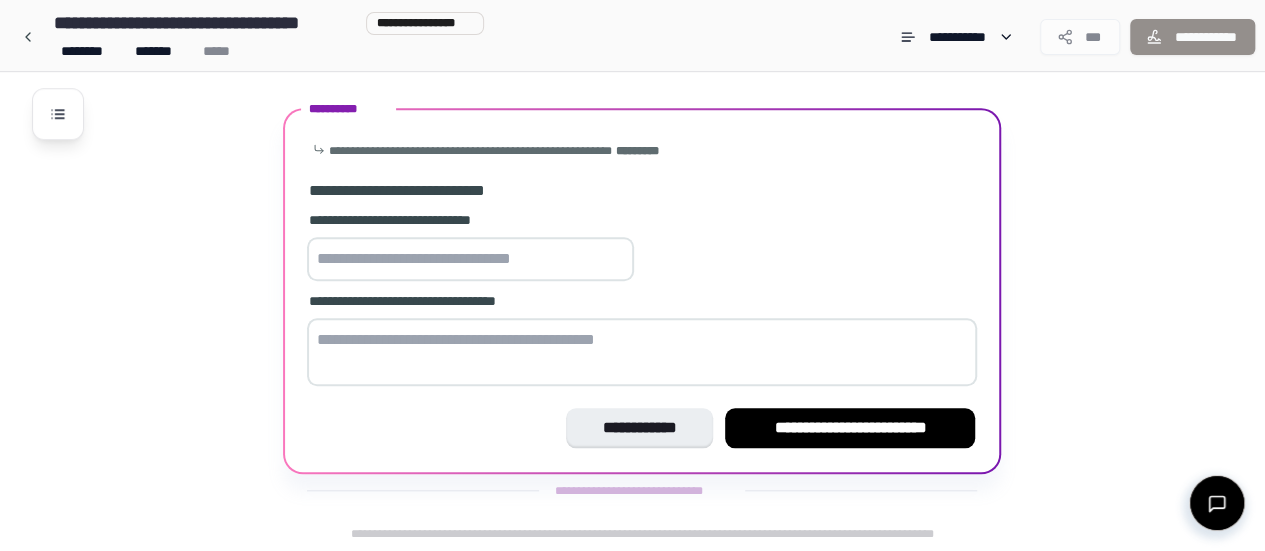 click at bounding box center (470, 259) 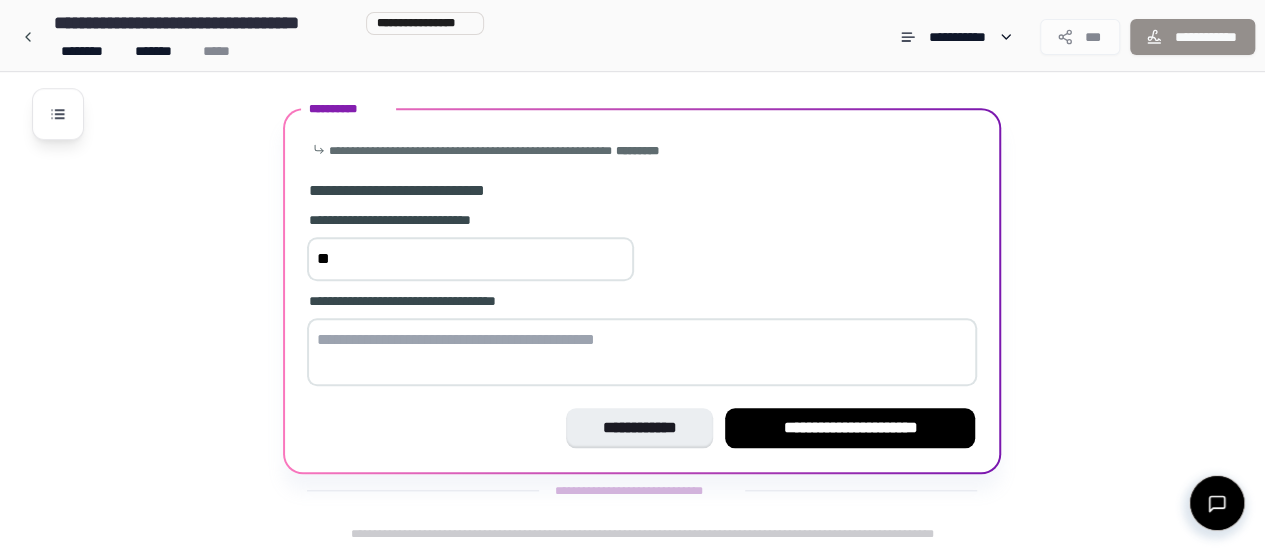 type on "*" 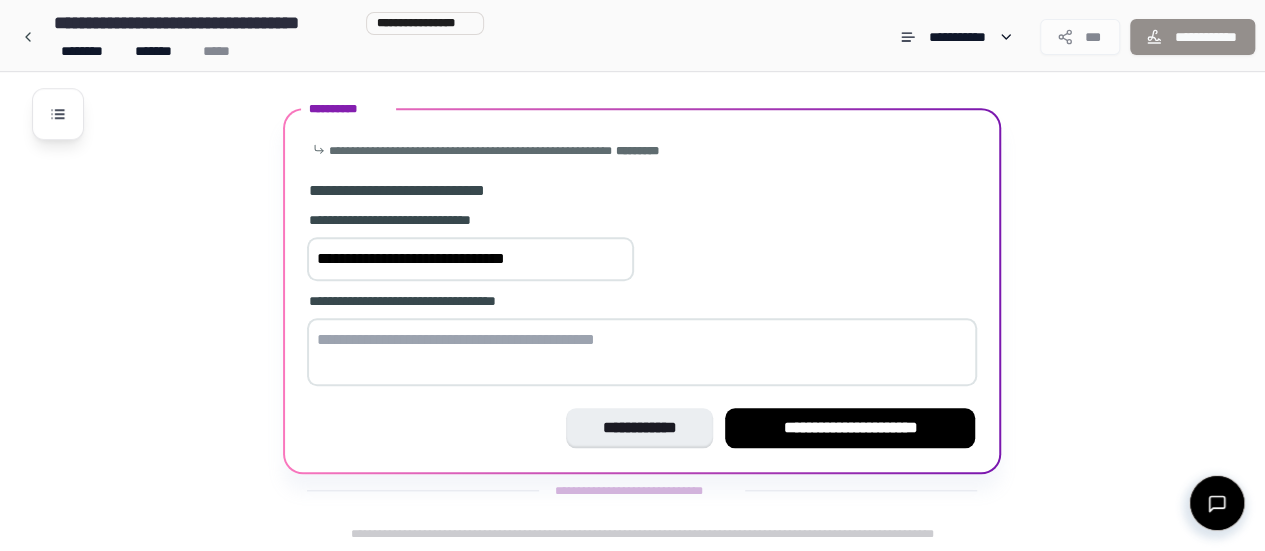 type on "**********" 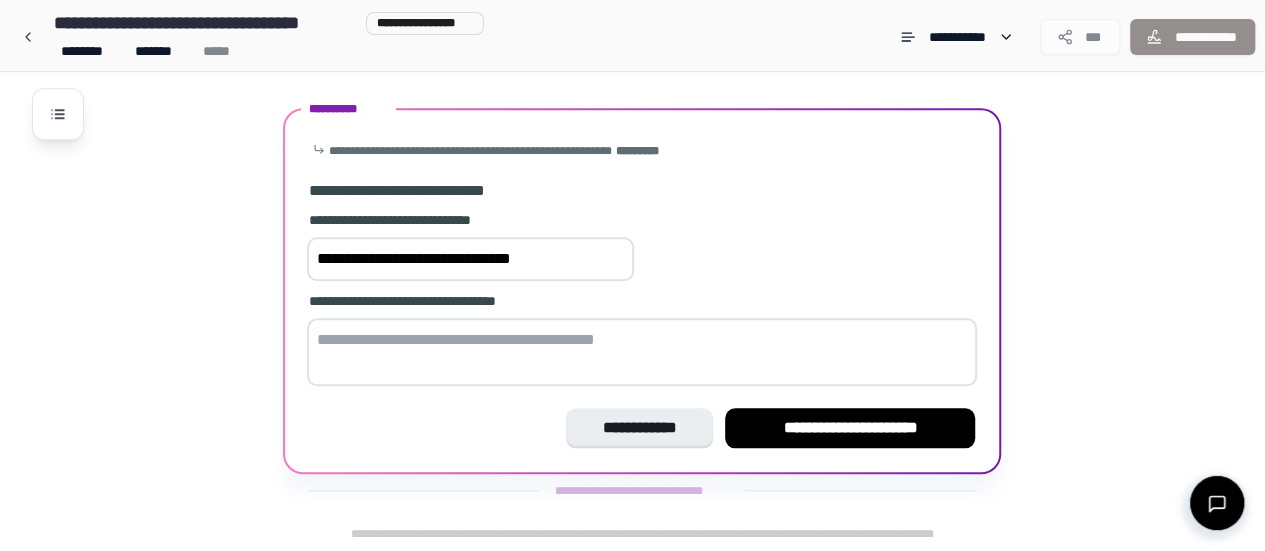 drag, startPoint x: 568, startPoint y: 253, endPoint x: 278, endPoint y: 227, distance: 291.16318 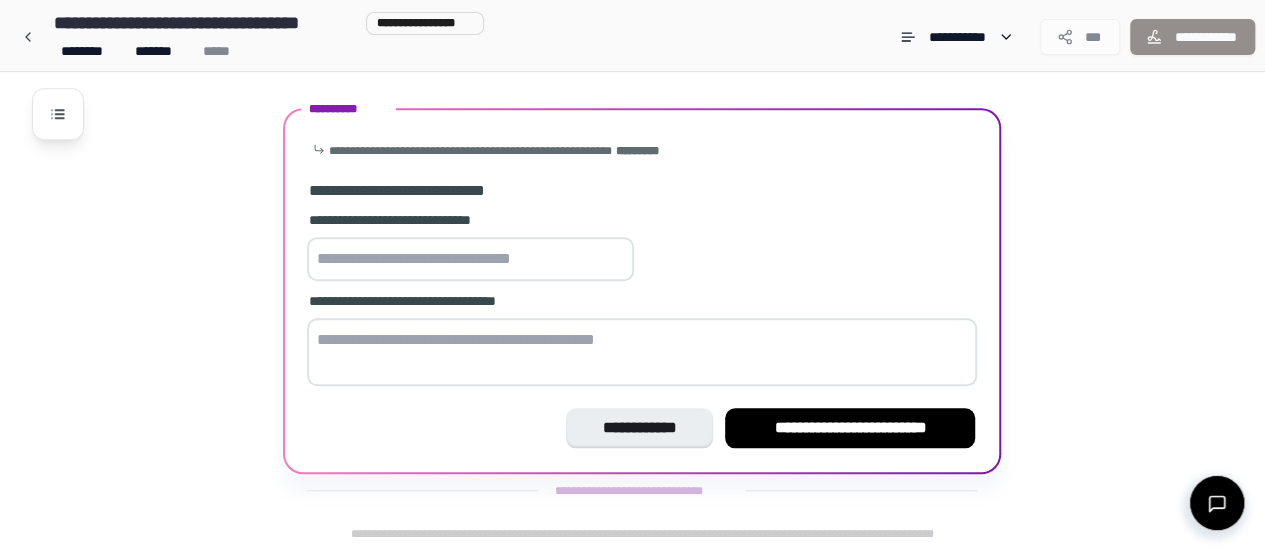 paste on "**********" 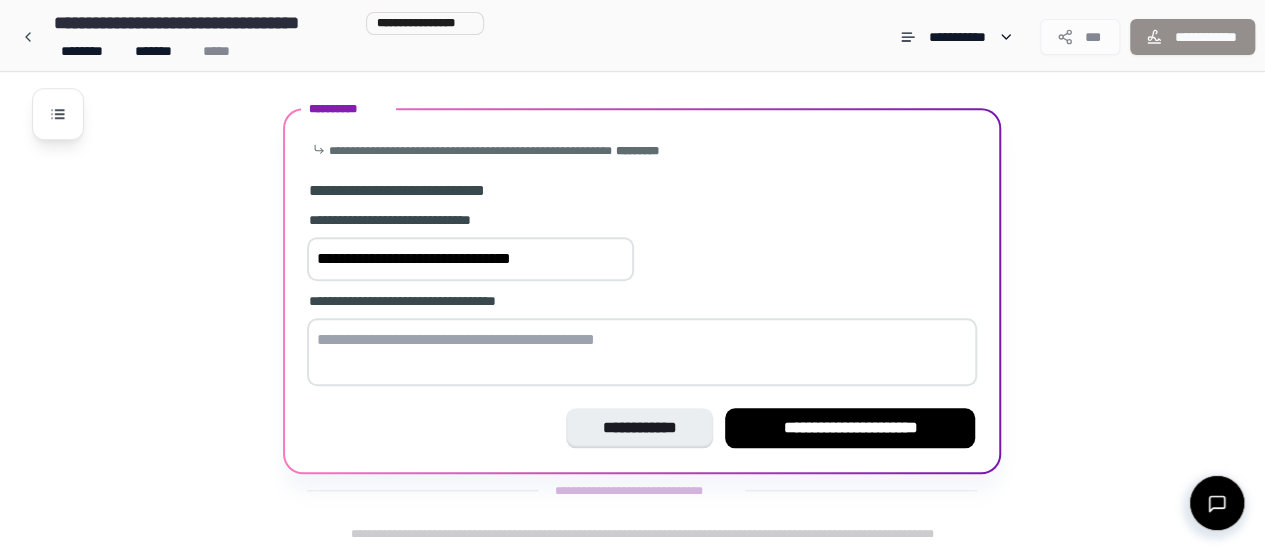 type on "**********" 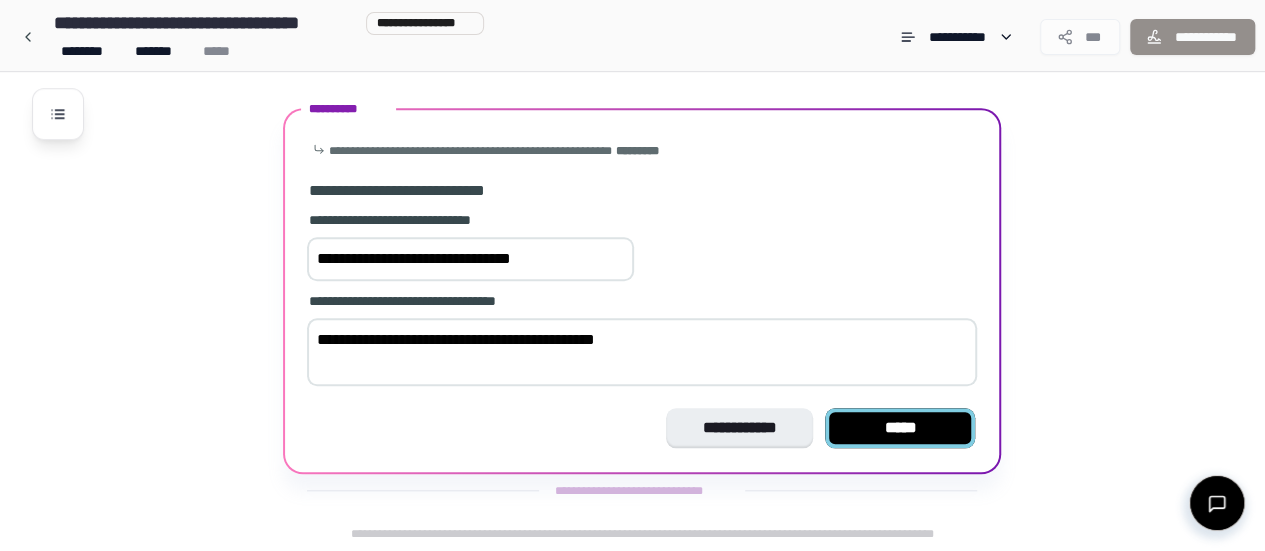 type on "**********" 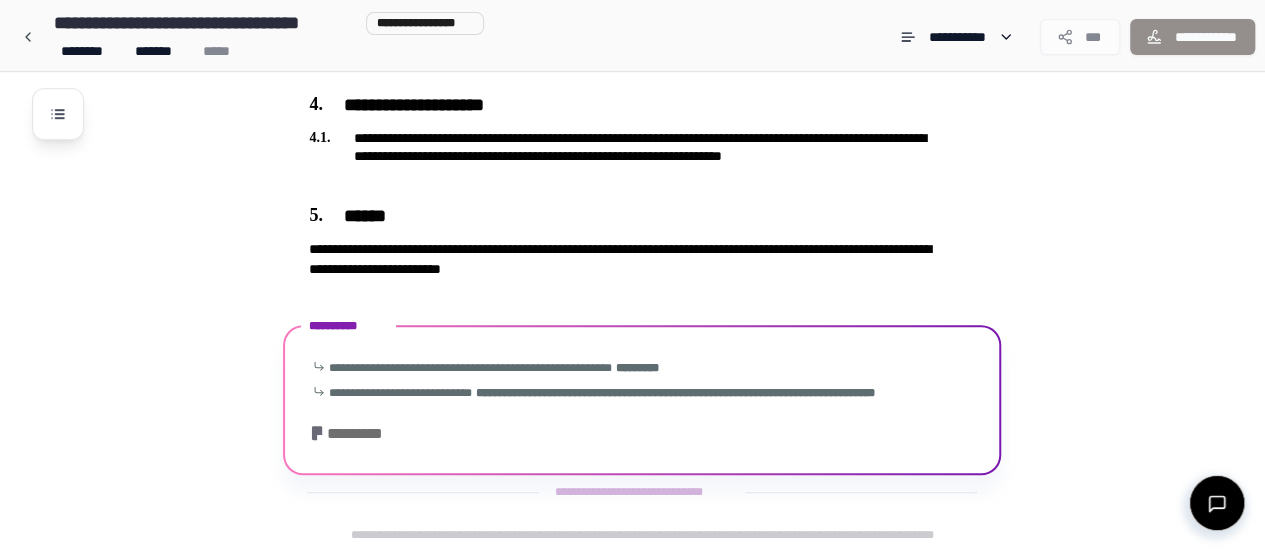scroll, scrollTop: 650, scrollLeft: 0, axis: vertical 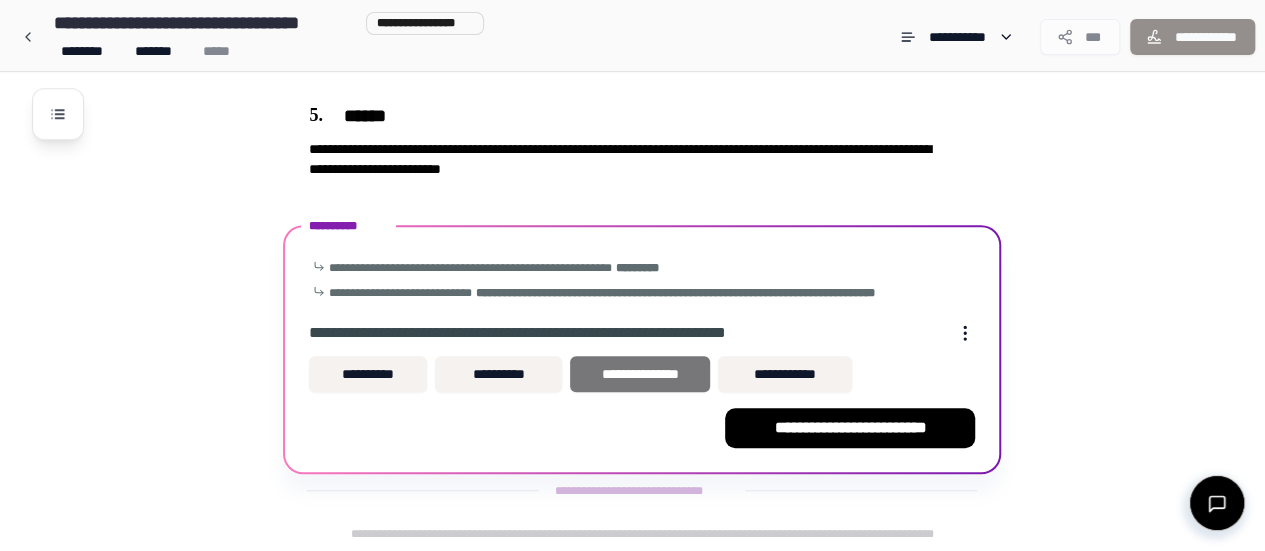 click on "**********" at bounding box center [639, 374] 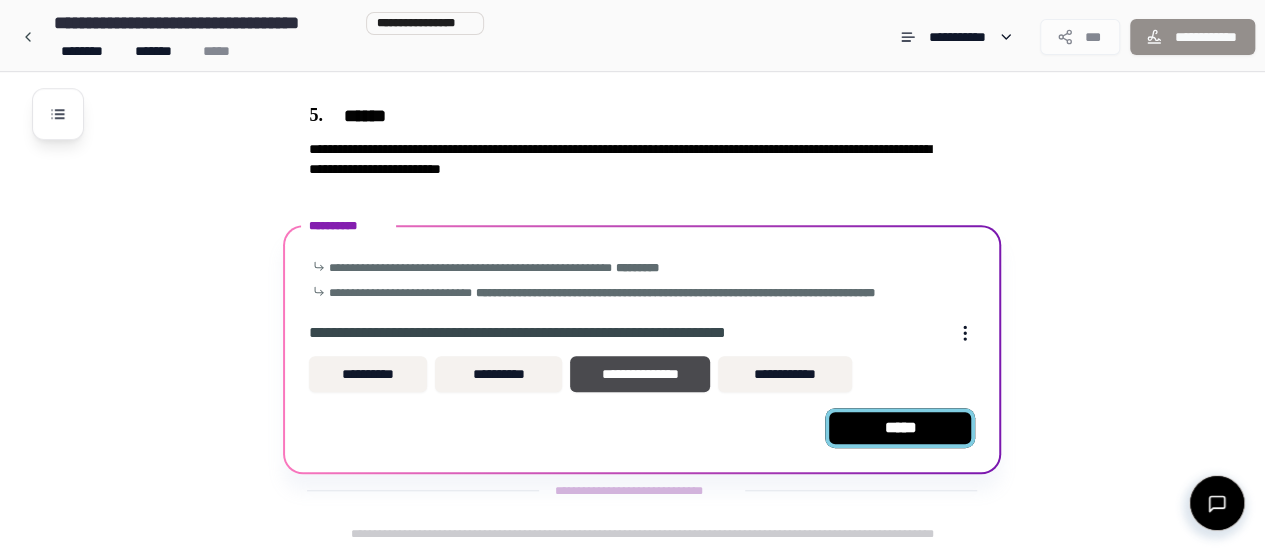 click on "*****" at bounding box center [900, 428] 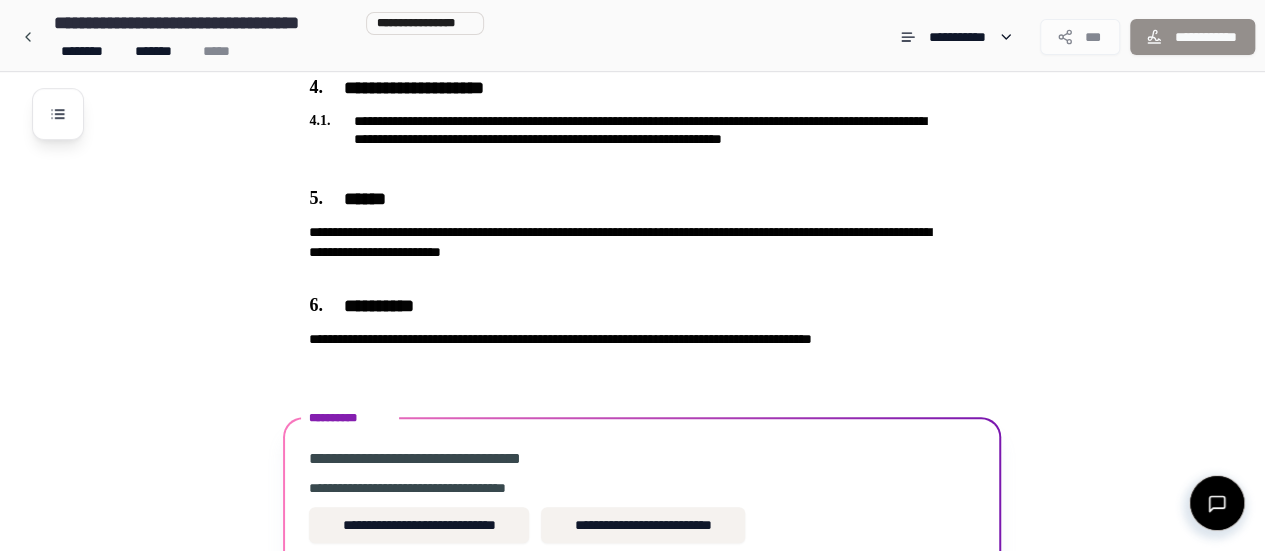 scroll, scrollTop: 803, scrollLeft: 0, axis: vertical 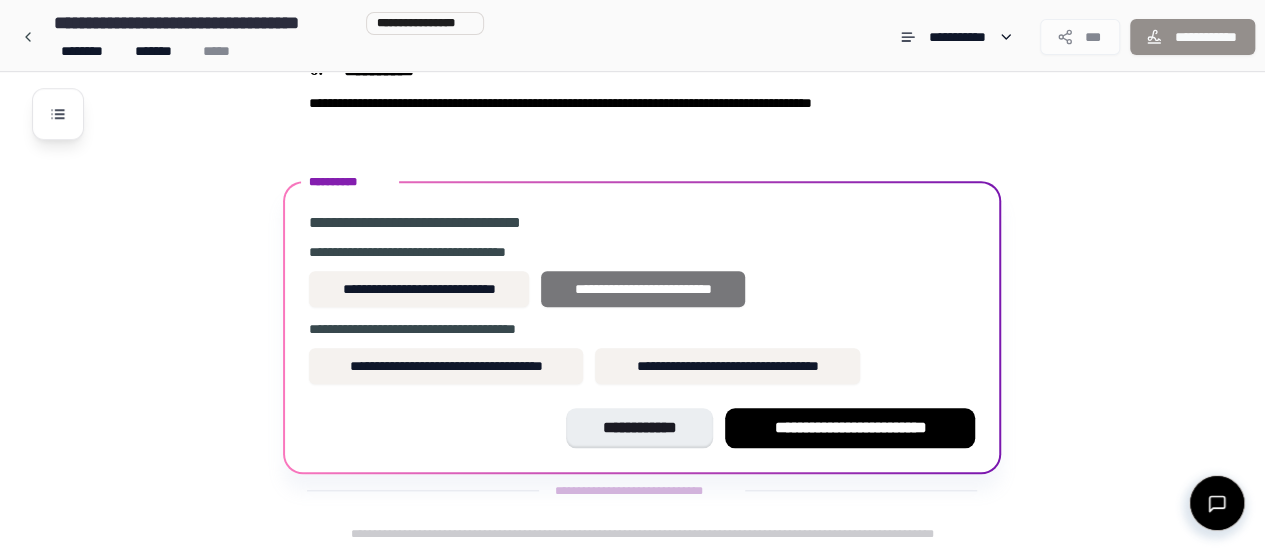 click on "**********" at bounding box center (642, 289) 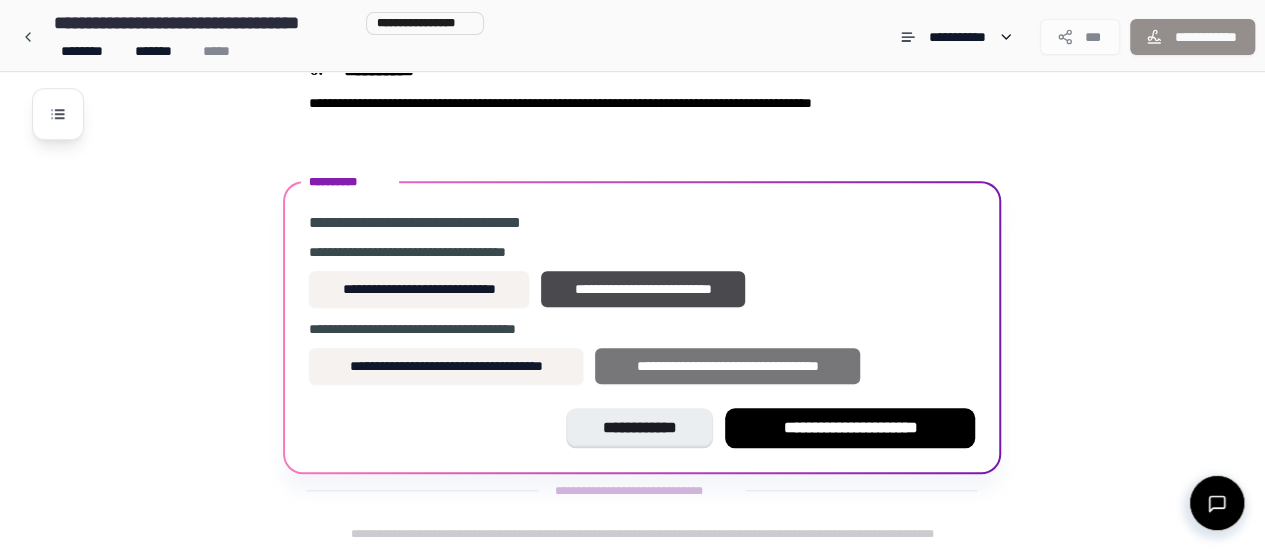 click on "**********" at bounding box center (727, 366) 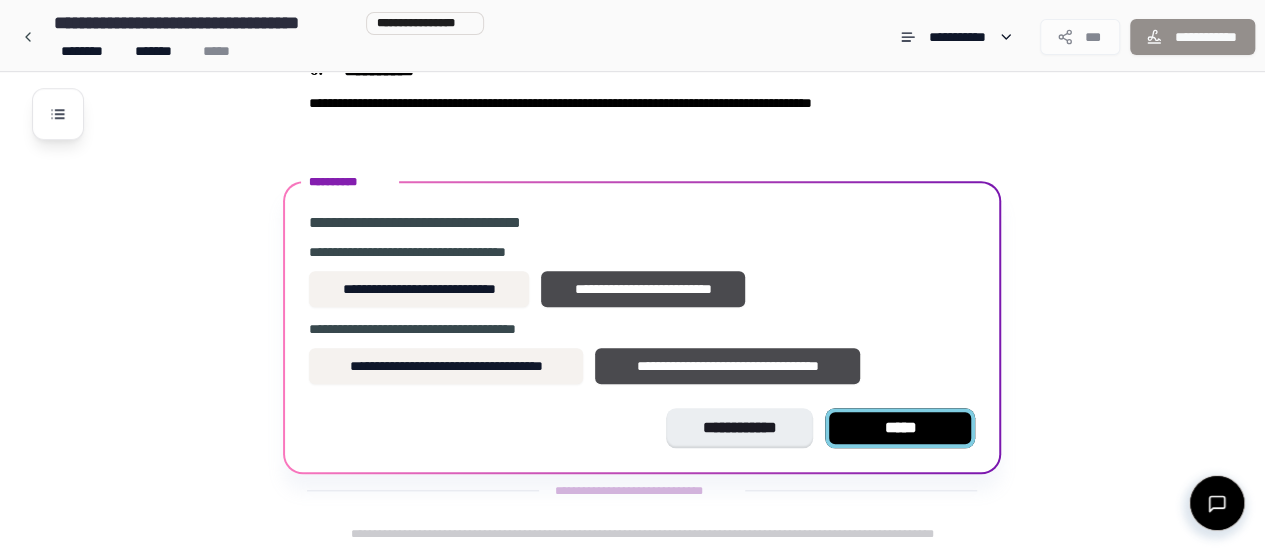 click on "*****" at bounding box center [900, 428] 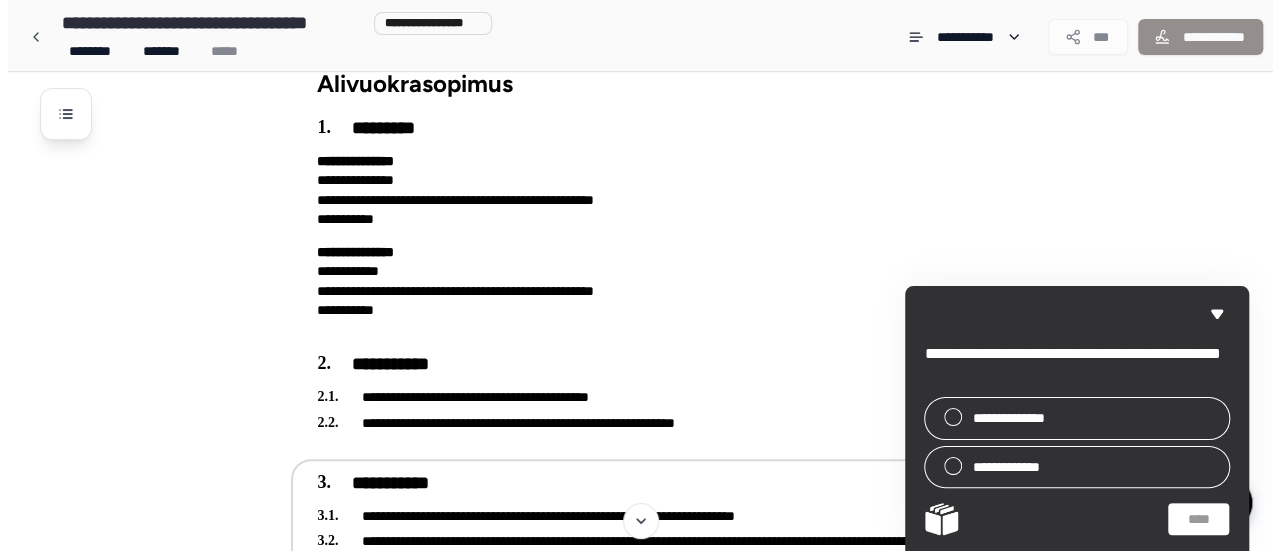 scroll, scrollTop: 32, scrollLeft: 0, axis: vertical 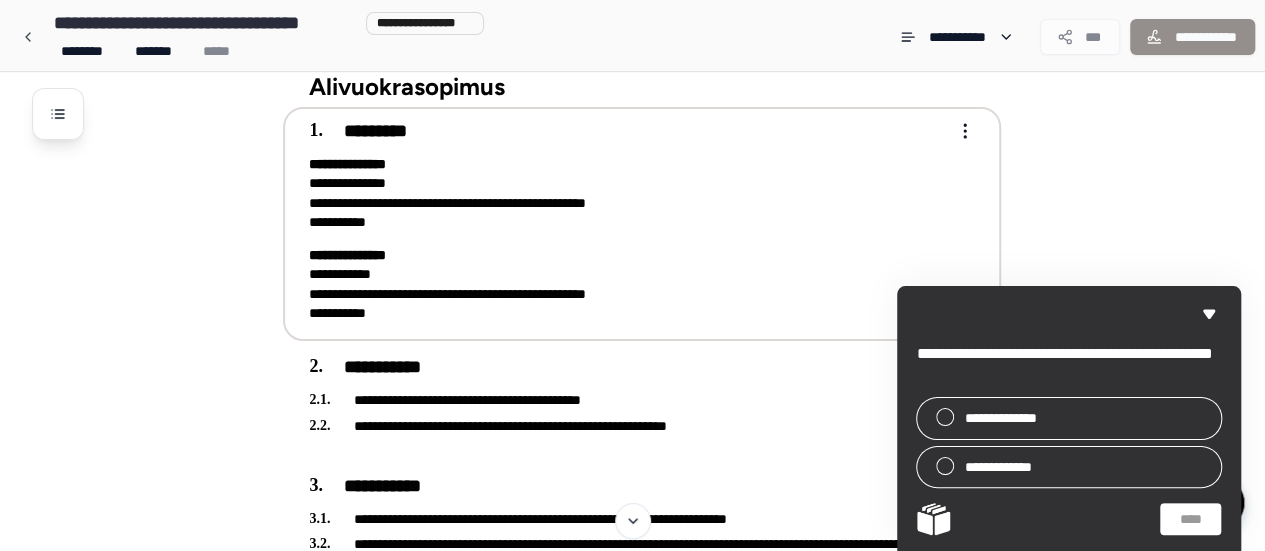 click on "**********" at bounding box center (628, 284) 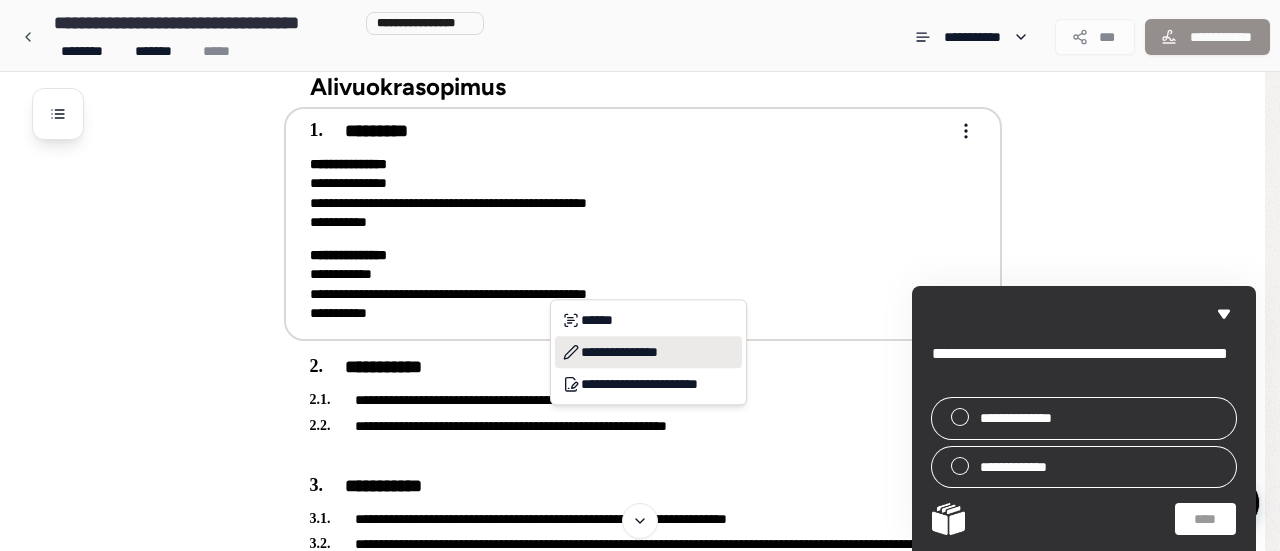 click on "**********" at bounding box center [648, 352] 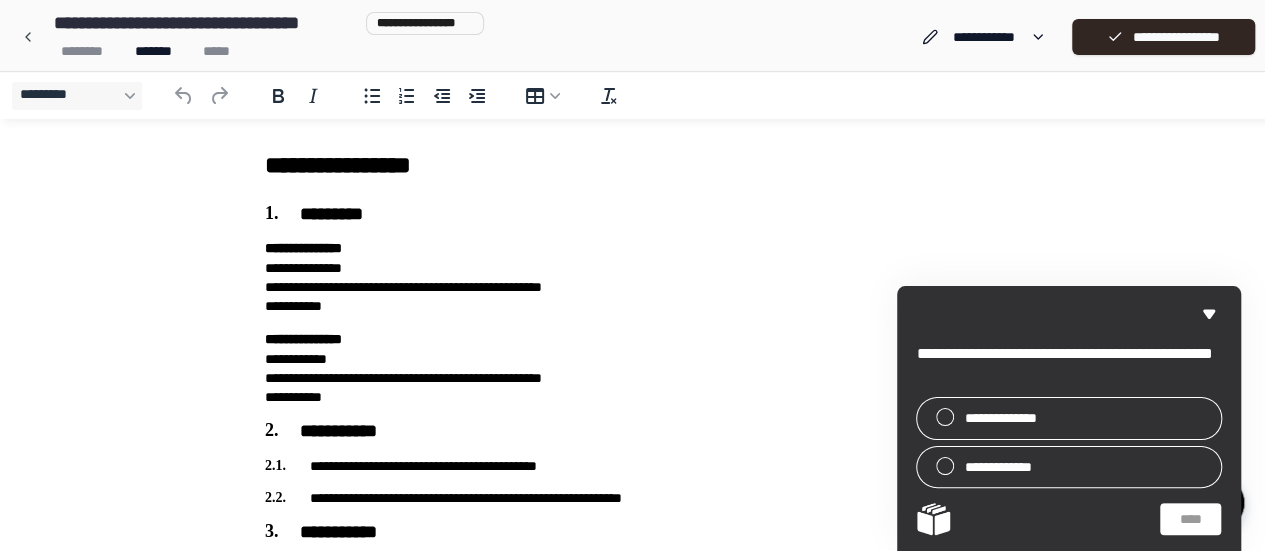 scroll, scrollTop: 0, scrollLeft: 0, axis: both 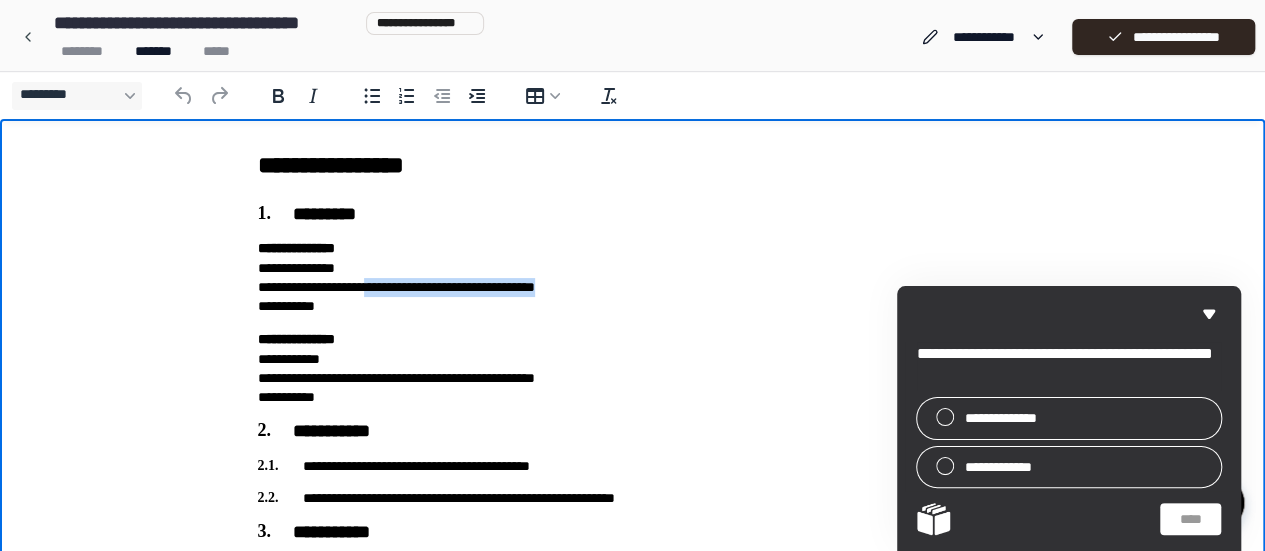 drag, startPoint x: 399, startPoint y: 285, endPoint x: 629, endPoint y: 284, distance: 230.00217 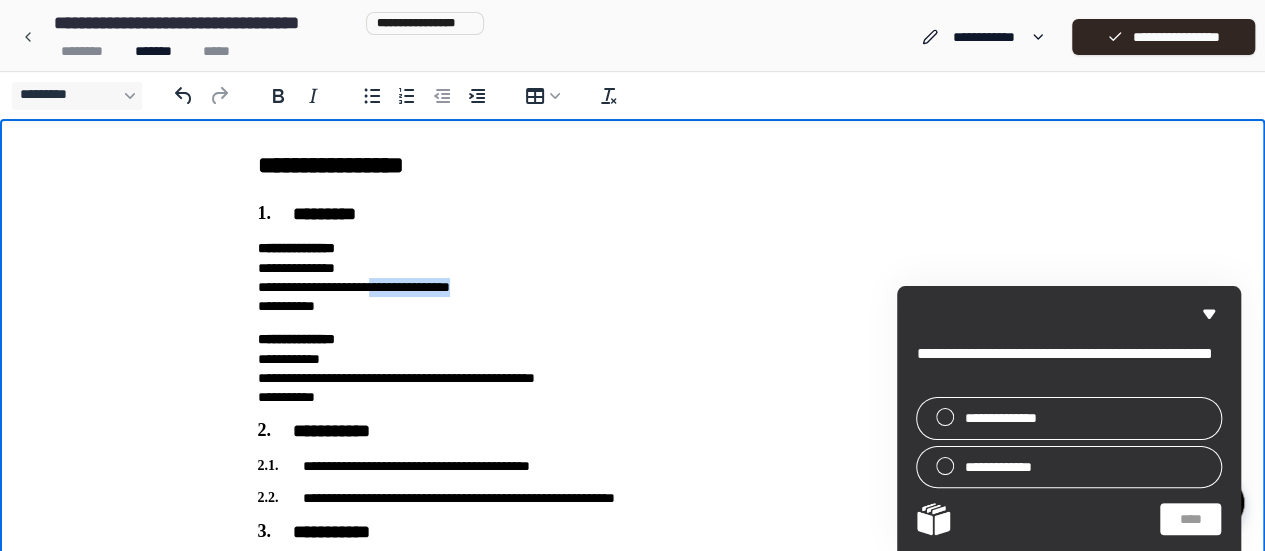 drag, startPoint x: 402, startPoint y: 289, endPoint x: 537, endPoint y: 295, distance: 135.13327 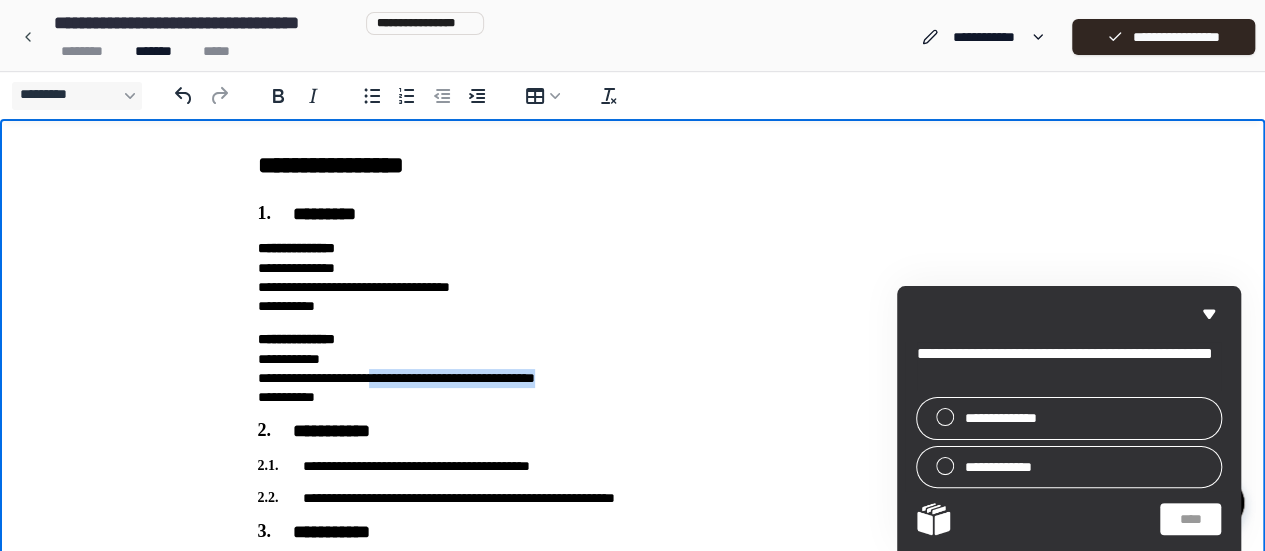 drag, startPoint x: 401, startPoint y: 385, endPoint x: 628, endPoint y: 376, distance: 227.17834 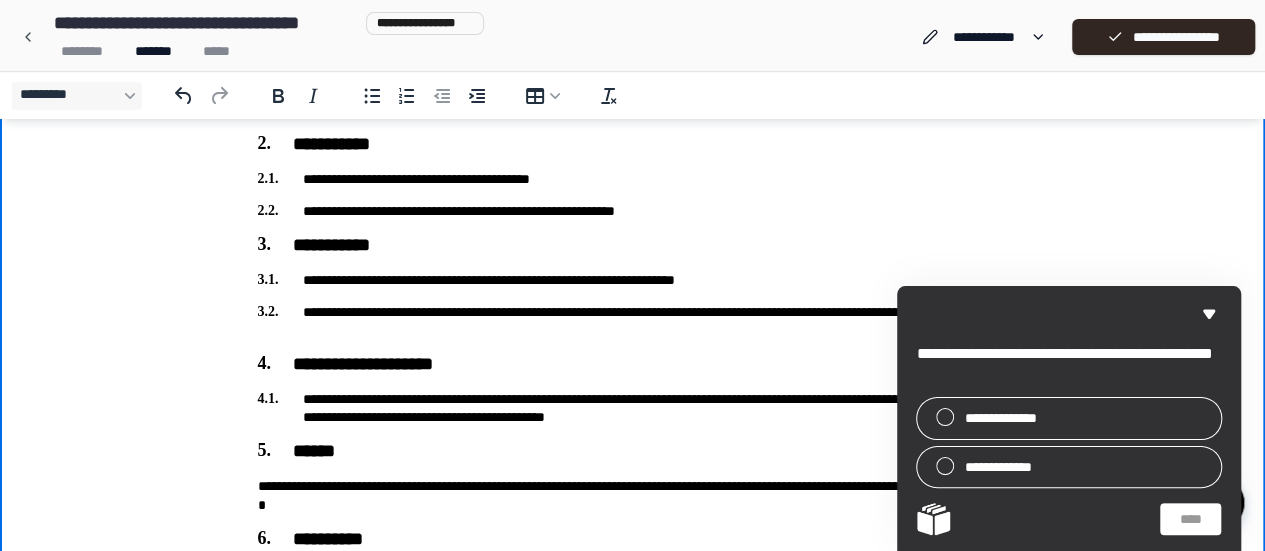 scroll, scrollTop: 298, scrollLeft: 0, axis: vertical 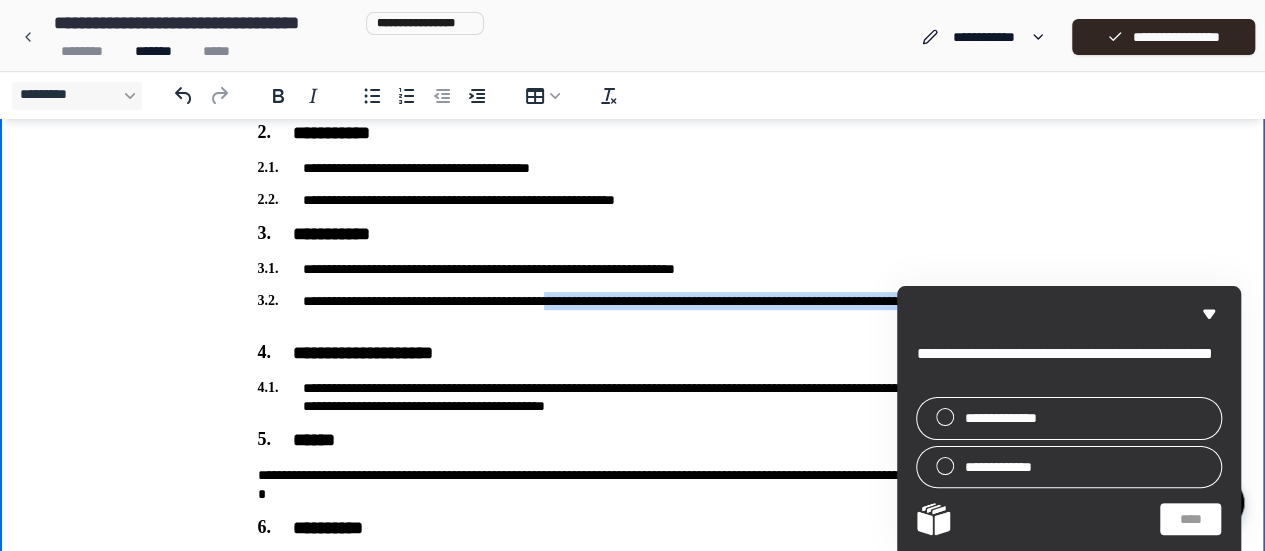 drag, startPoint x: 610, startPoint y: 305, endPoint x: 644, endPoint y: 321, distance: 37.576588 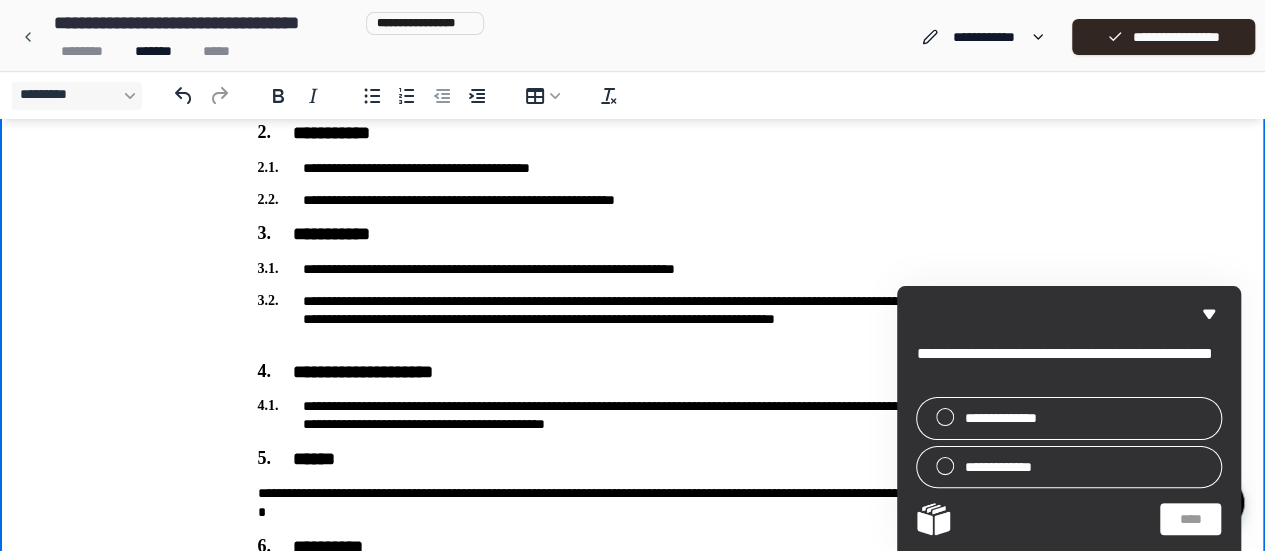 click on "**********" at bounding box center [633, 419] 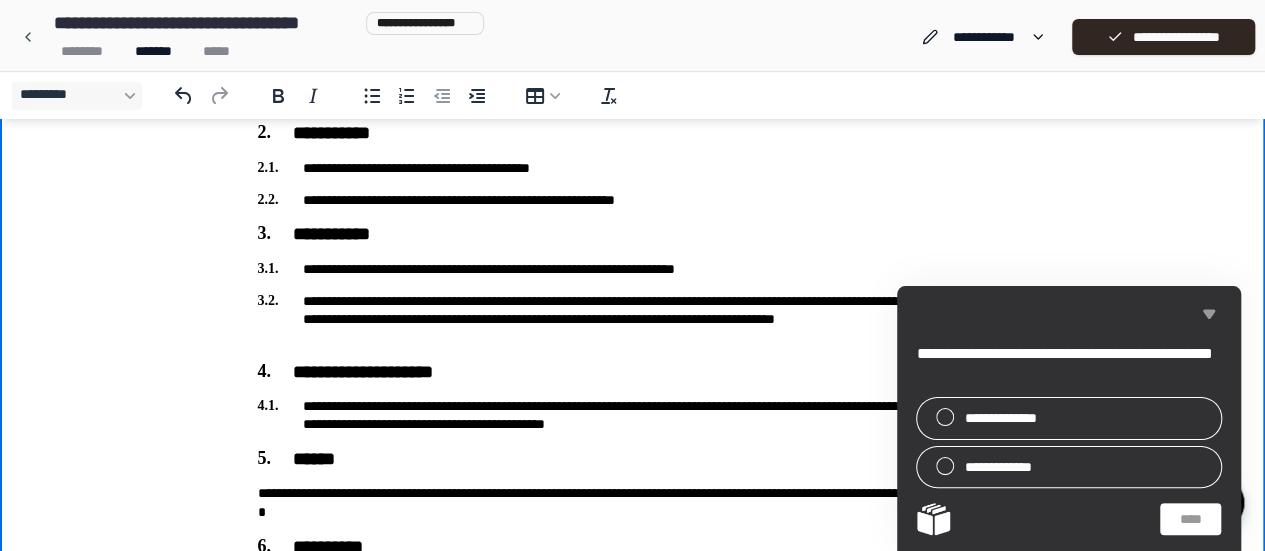 click 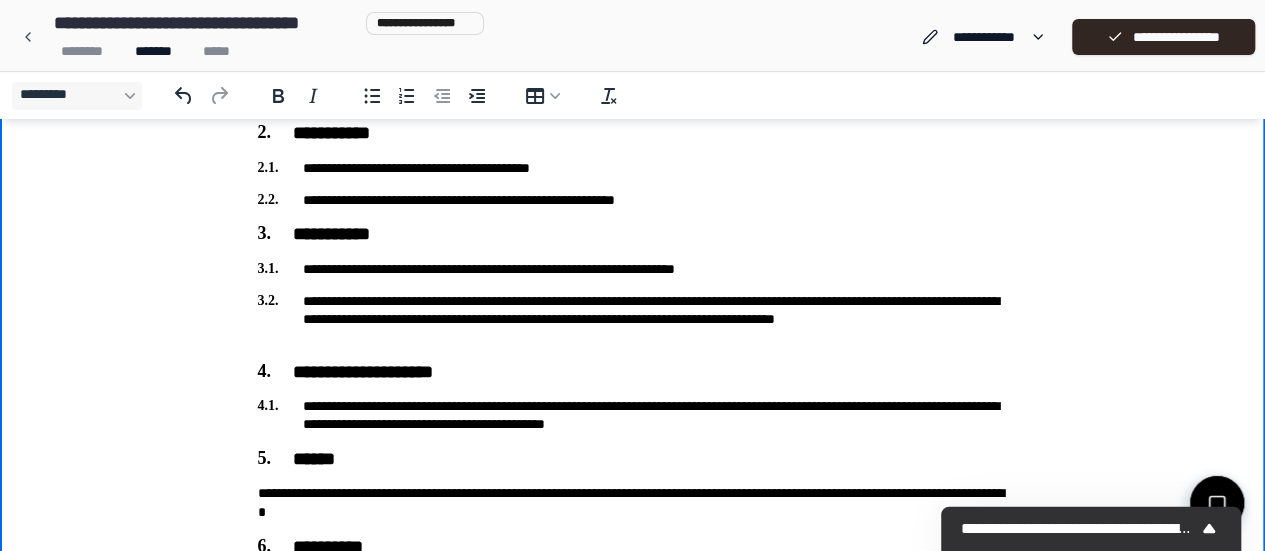 click on "**********" at bounding box center [633, 419] 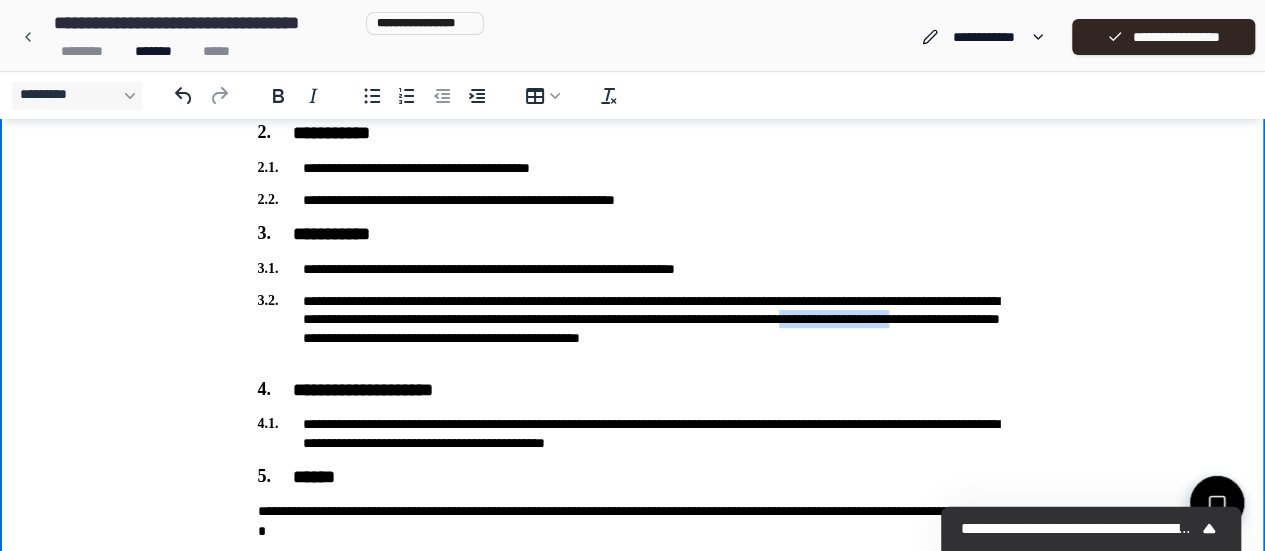 drag, startPoint x: 562, startPoint y: 340, endPoint x: 415, endPoint y: 343, distance: 147.03061 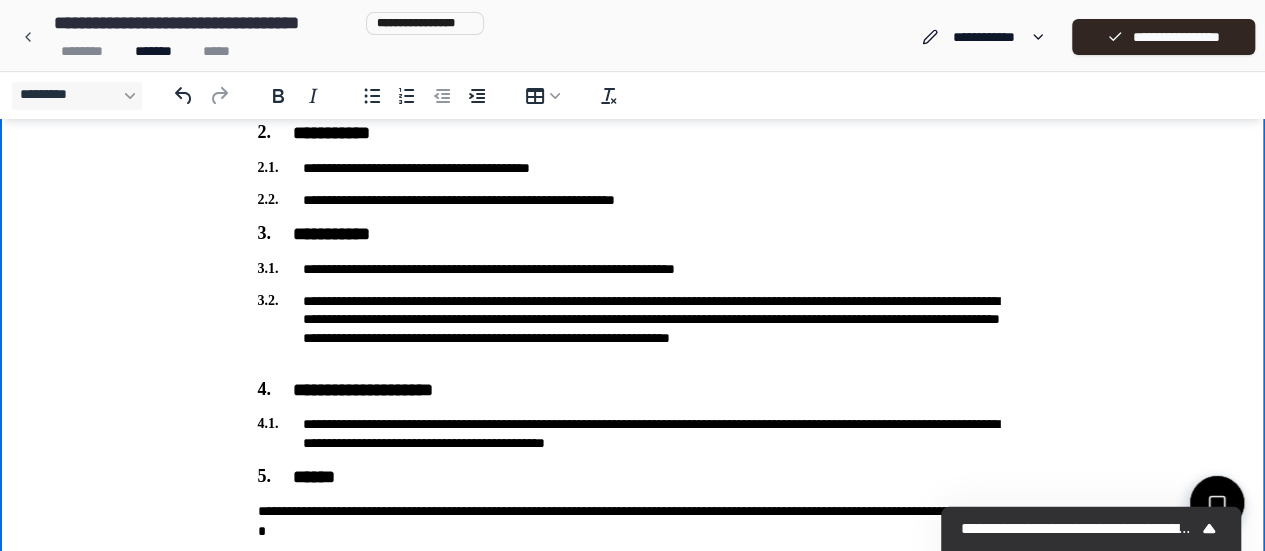 click on "**********" at bounding box center (633, 428) 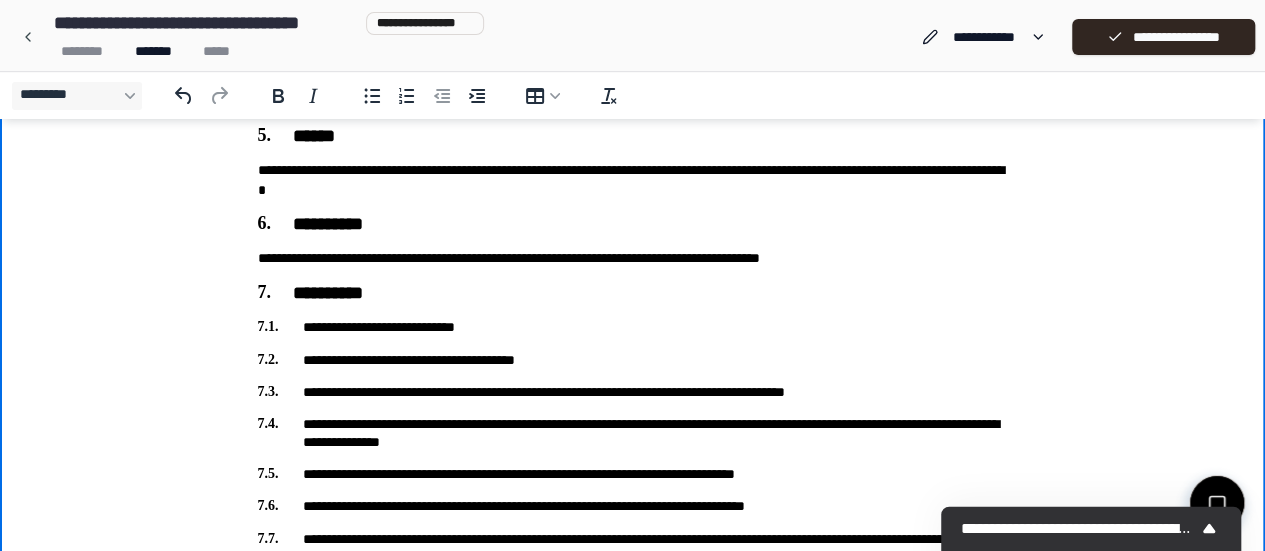scroll, scrollTop: 647, scrollLeft: 0, axis: vertical 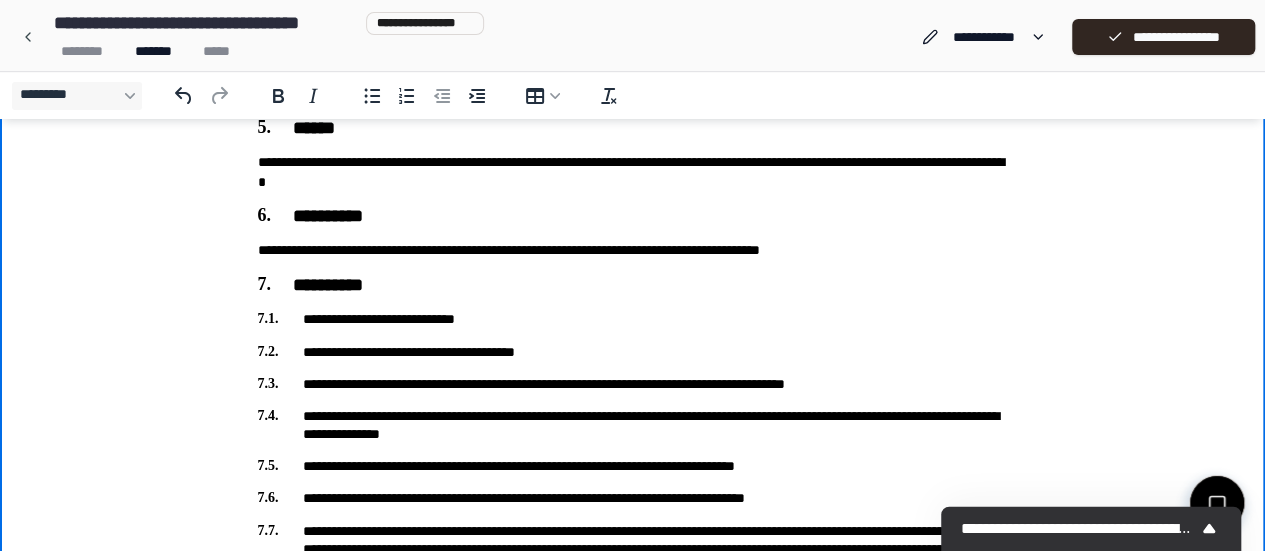 click on "**********" at bounding box center [633, 250] 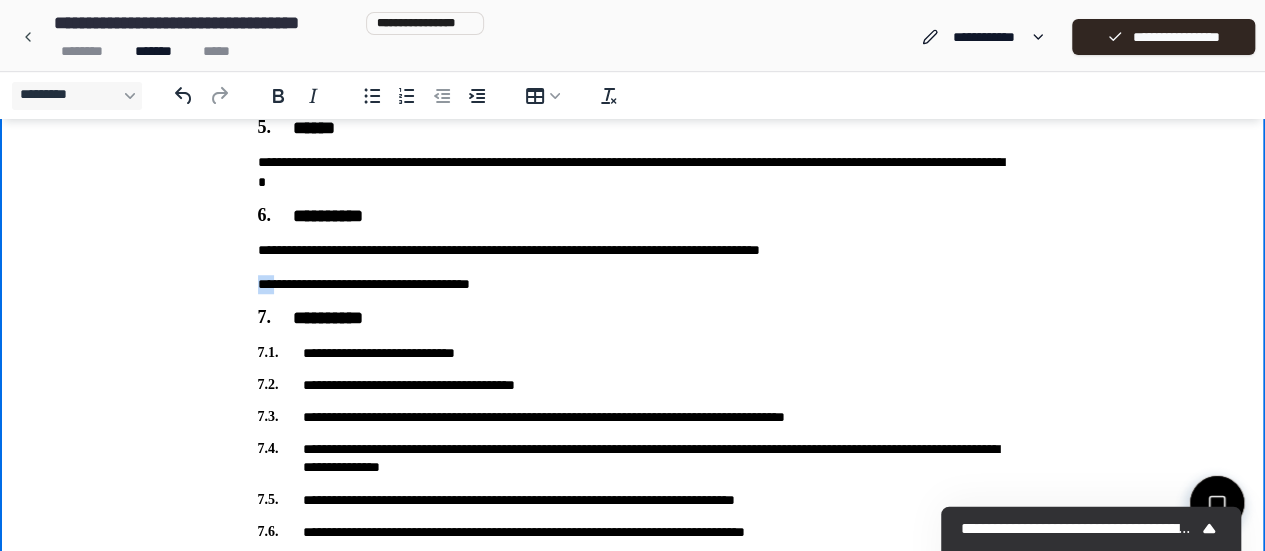 drag, startPoint x: 276, startPoint y: 281, endPoint x: 257, endPoint y: 283, distance: 19.104973 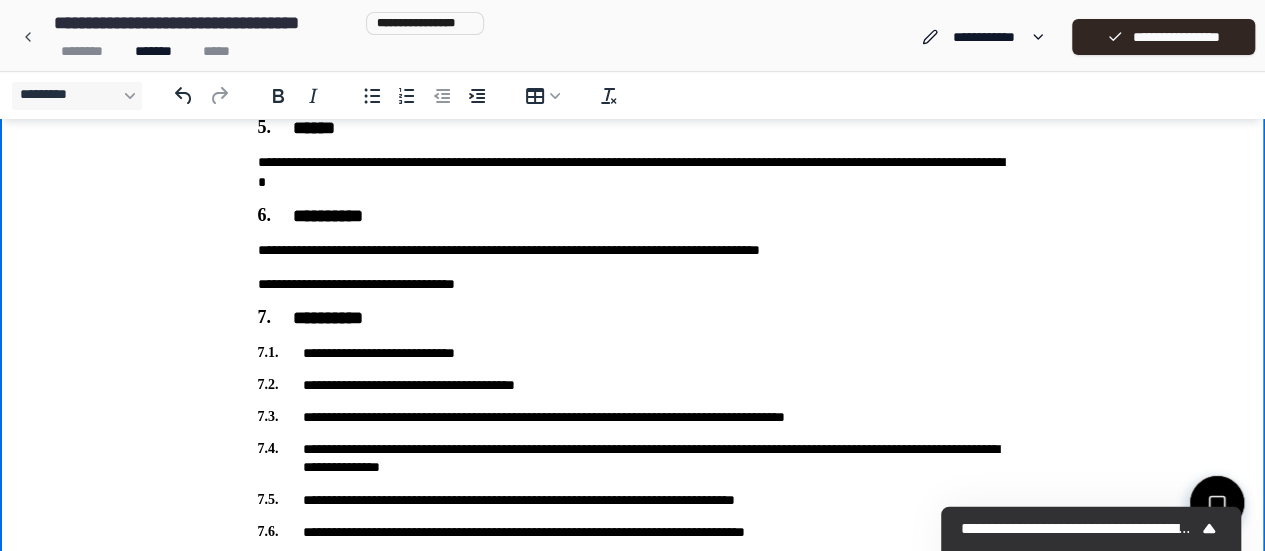 drag, startPoint x: 280, startPoint y: 353, endPoint x: 252, endPoint y: 354, distance: 28.01785 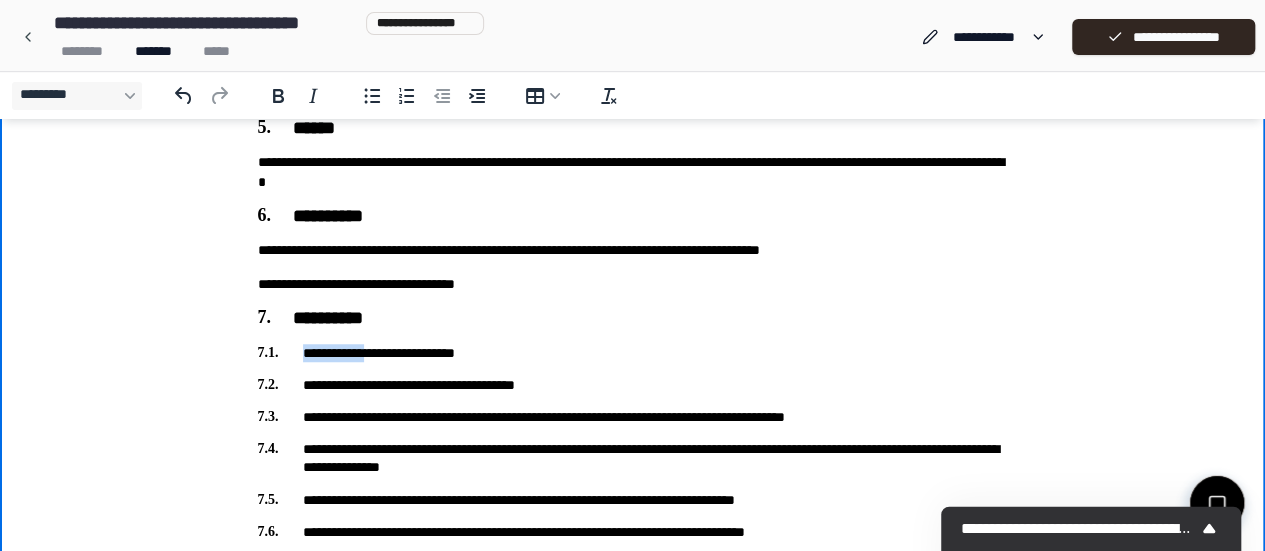 click on "**********" at bounding box center [633, 353] 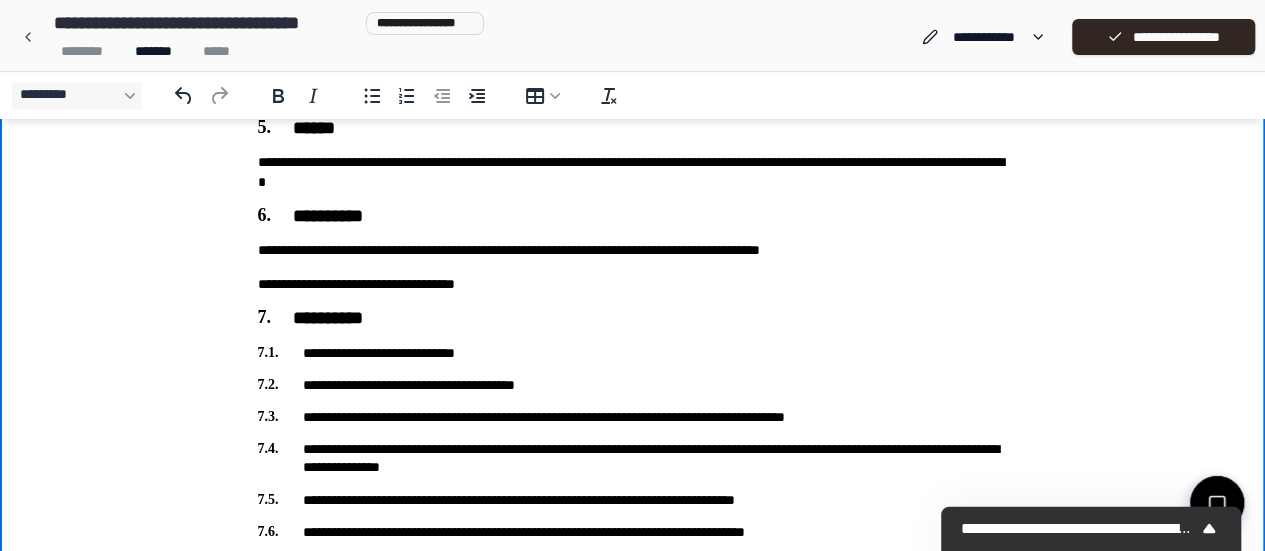 click on "**********" at bounding box center [633, 353] 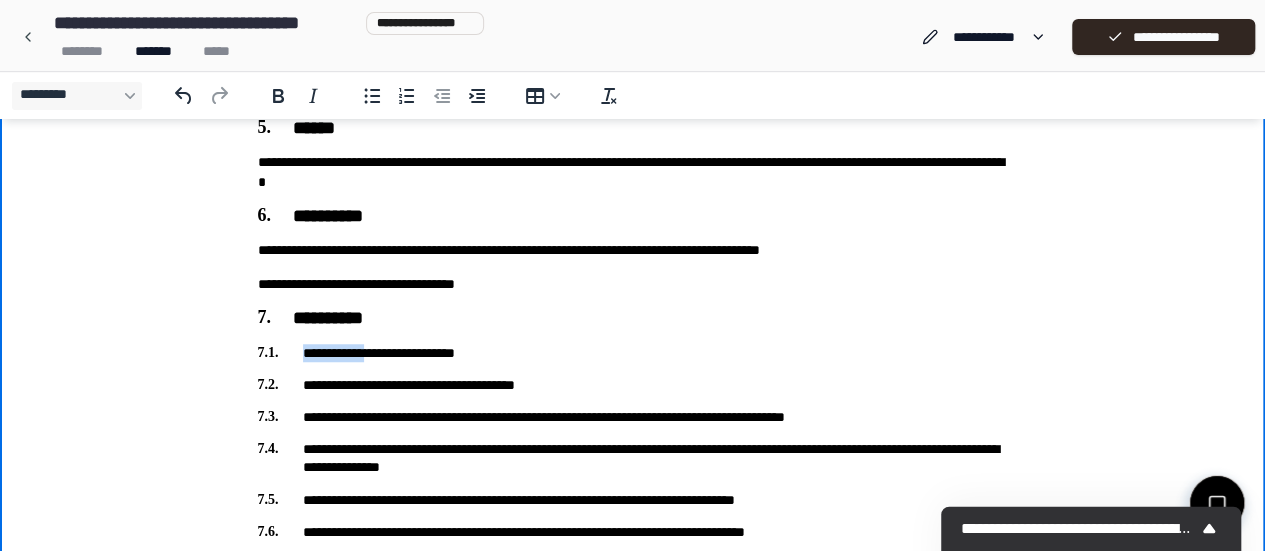 click on "**********" at bounding box center (633, 353) 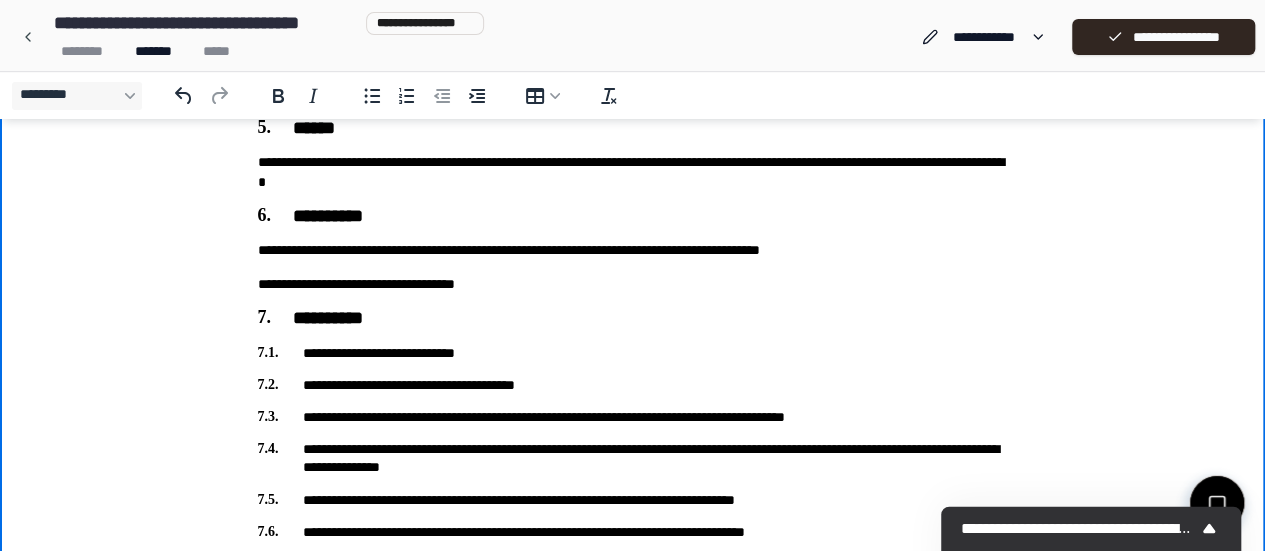 click on "**********" at bounding box center (633, 95) 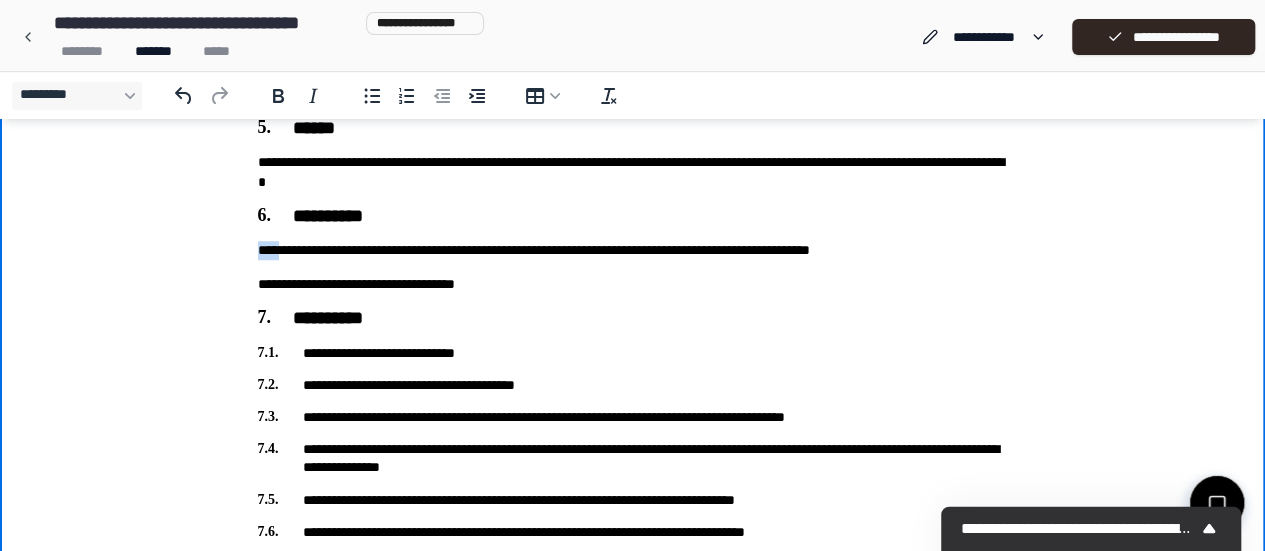 drag, startPoint x: 279, startPoint y: 254, endPoint x: 252, endPoint y: 252, distance: 27.073973 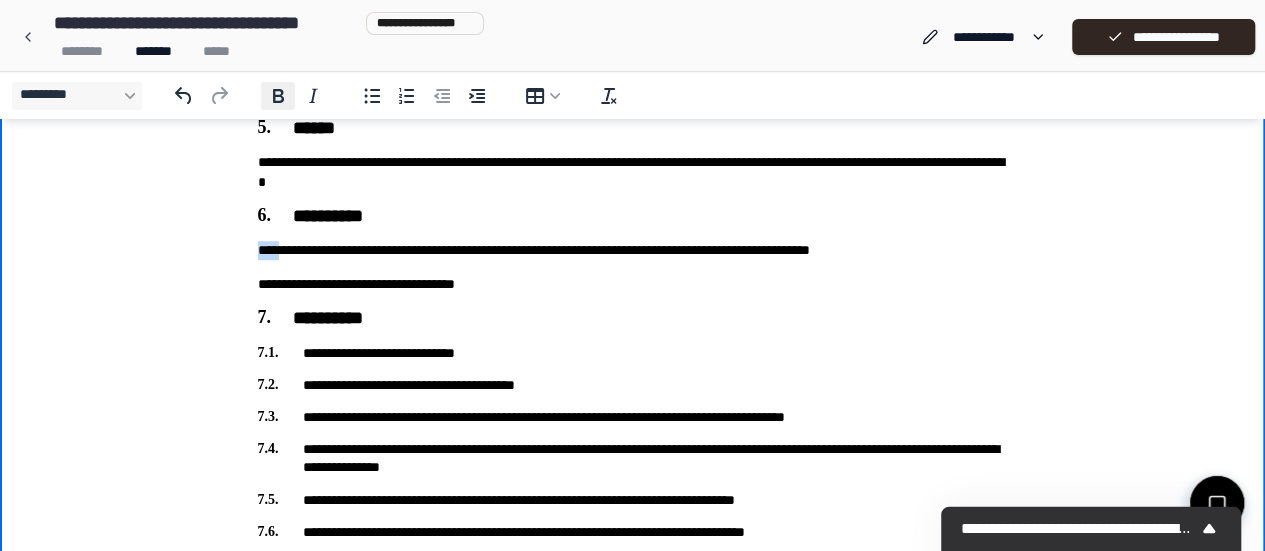 click 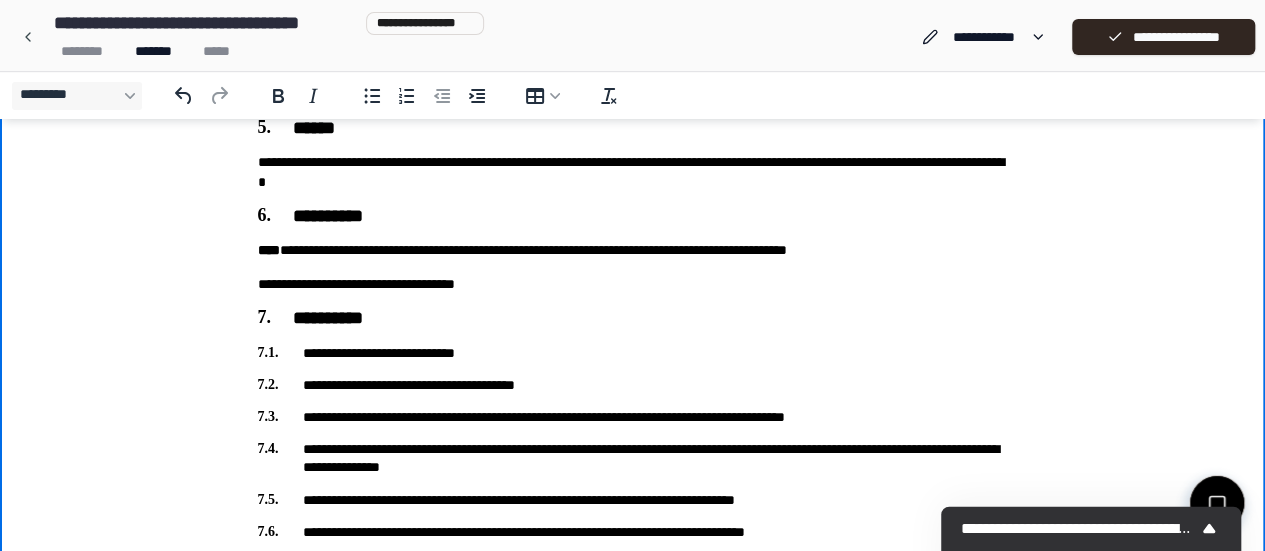 click on "**********" at bounding box center [633, 250] 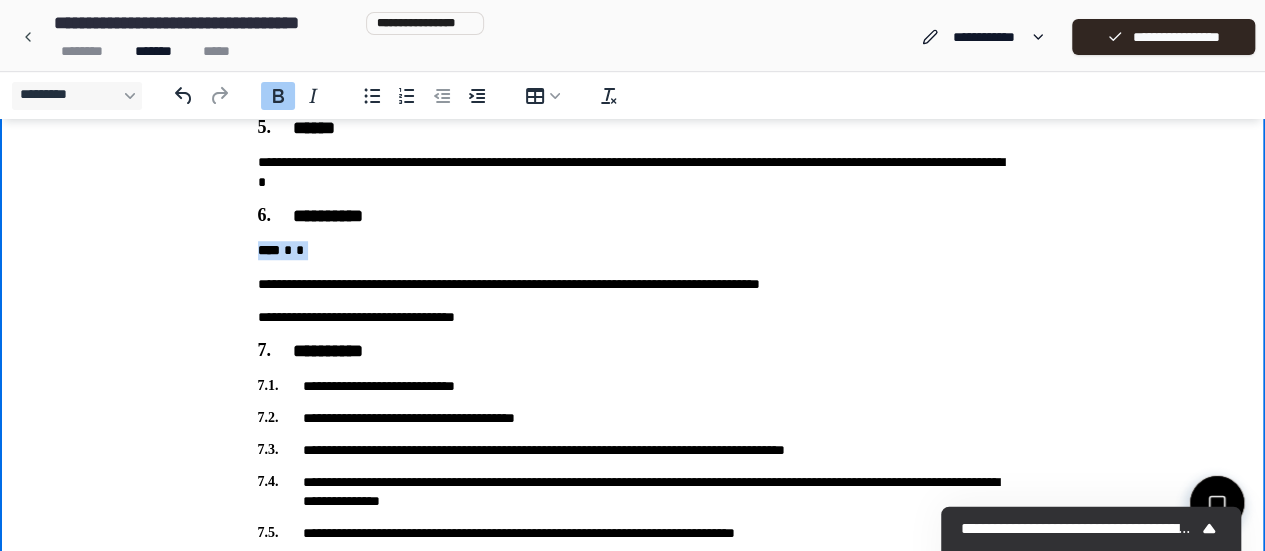 drag, startPoint x: 300, startPoint y: 252, endPoint x: 219, endPoint y: 255, distance: 81.055534 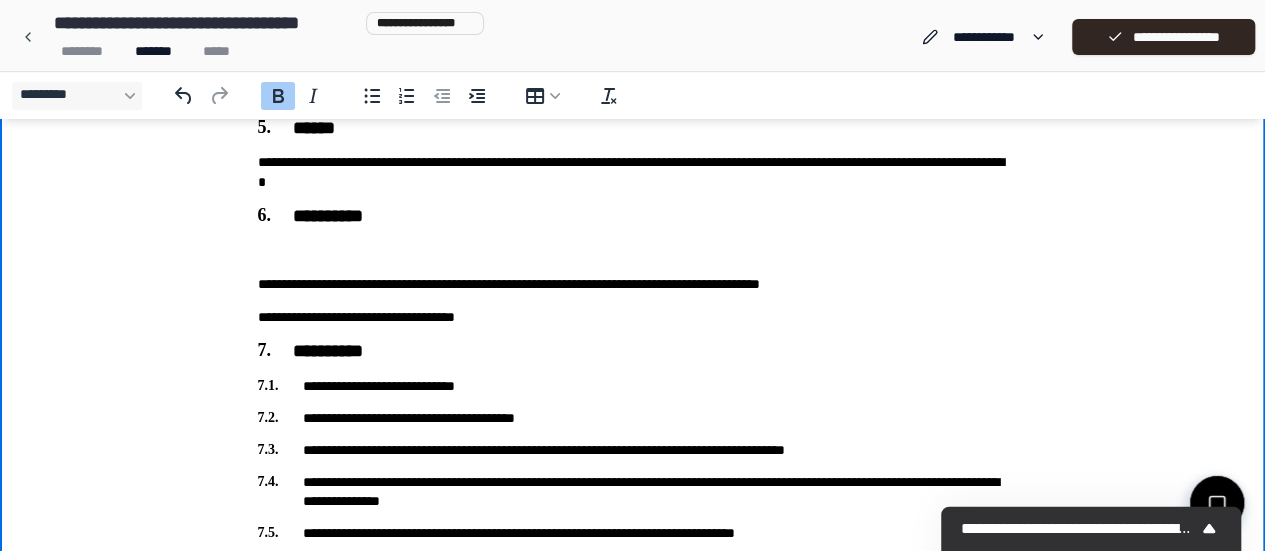 click on "**********" at bounding box center [633, 317] 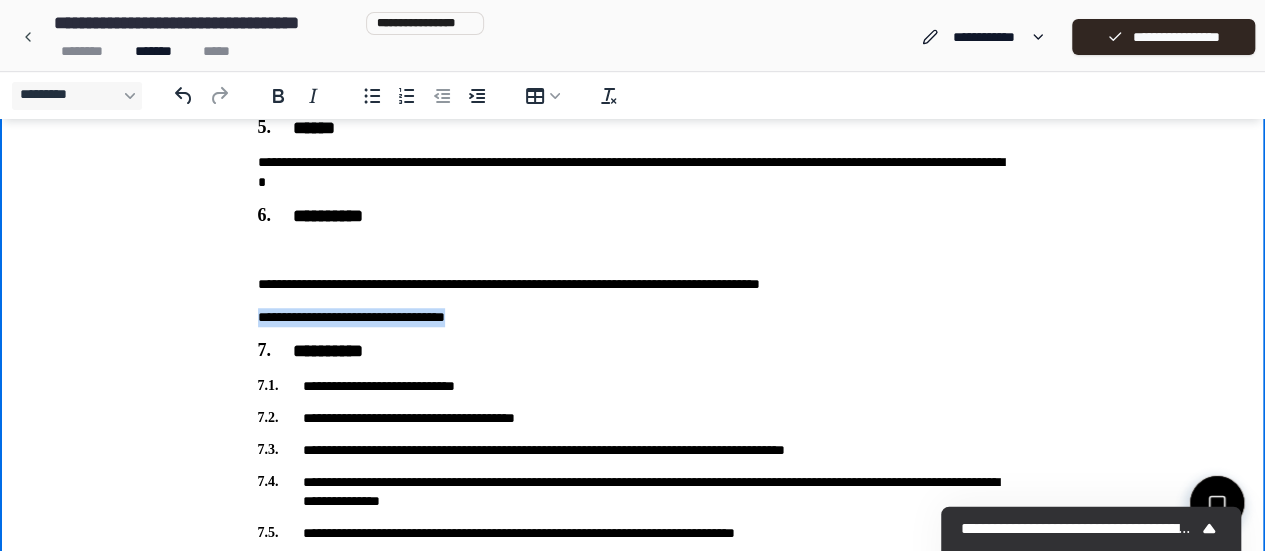 drag, startPoint x: 522, startPoint y: 324, endPoint x: 256, endPoint y: 321, distance: 266.0169 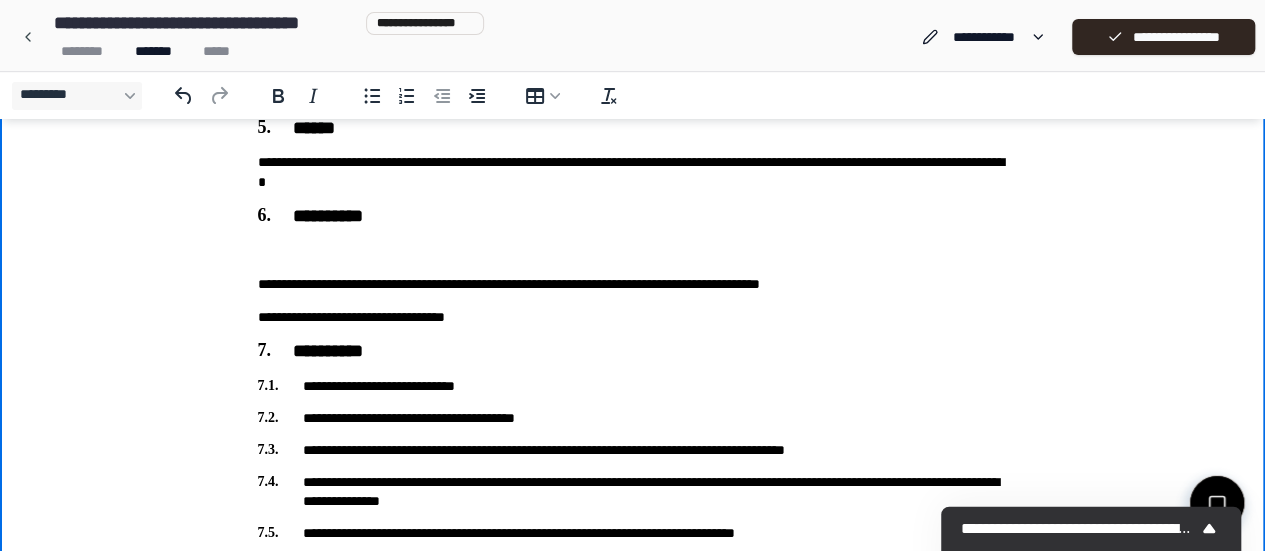 click on "**********" at bounding box center (633, 284) 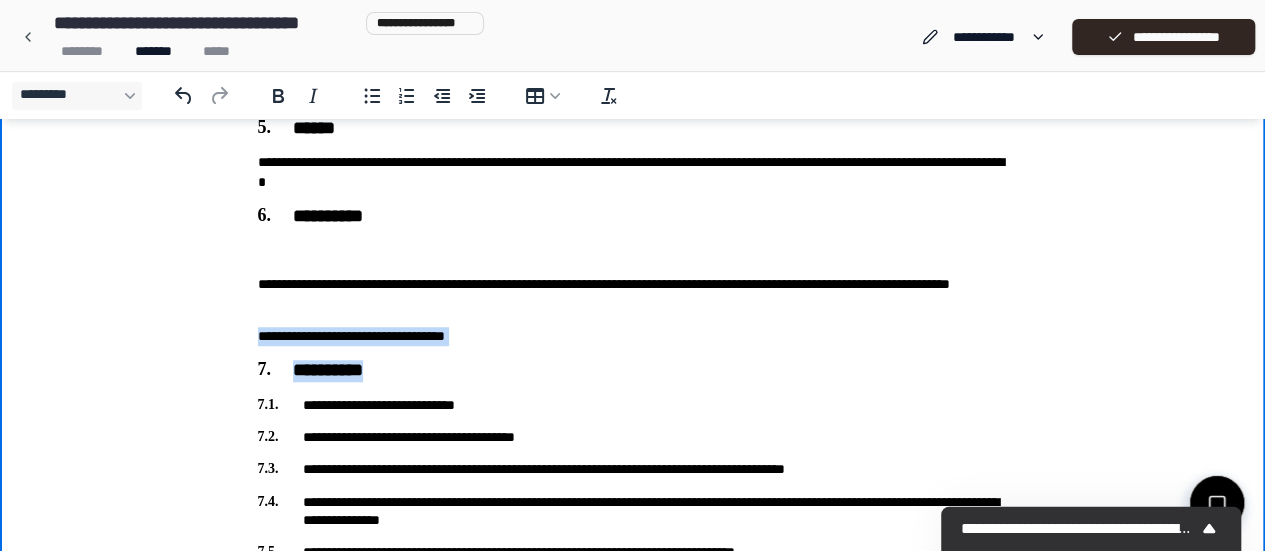 drag, startPoint x: 545, startPoint y: 347, endPoint x: 244, endPoint y: 337, distance: 301.16608 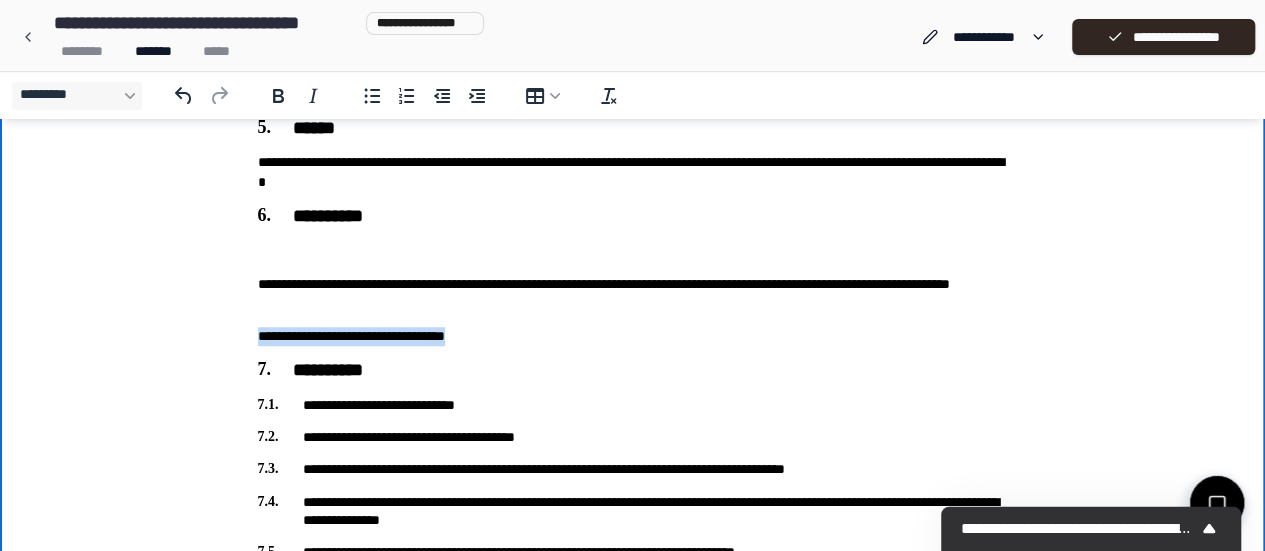 drag, startPoint x: 509, startPoint y: 342, endPoint x: 248, endPoint y: 339, distance: 261.01724 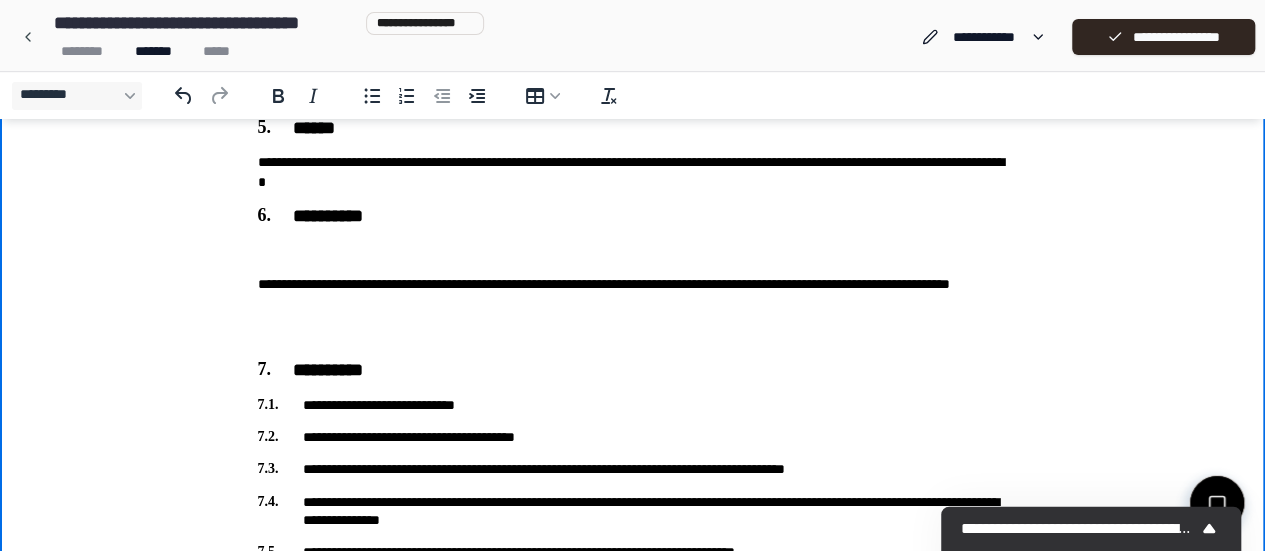 click on "**********" at bounding box center [633, 294] 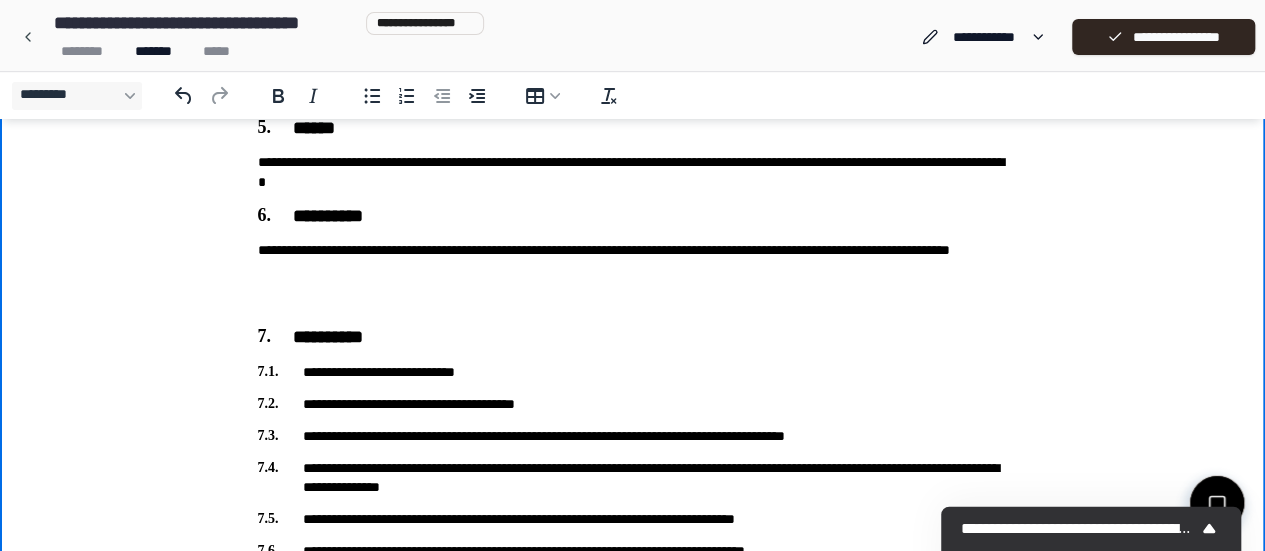 click at bounding box center (633, 303) 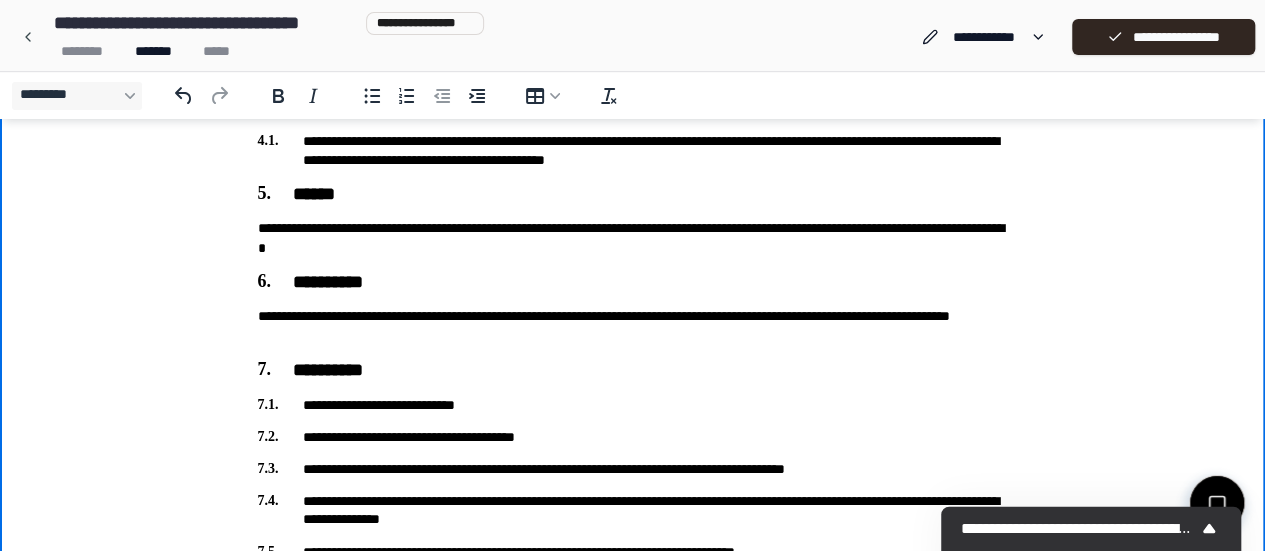 scroll, scrollTop: 858, scrollLeft: 0, axis: vertical 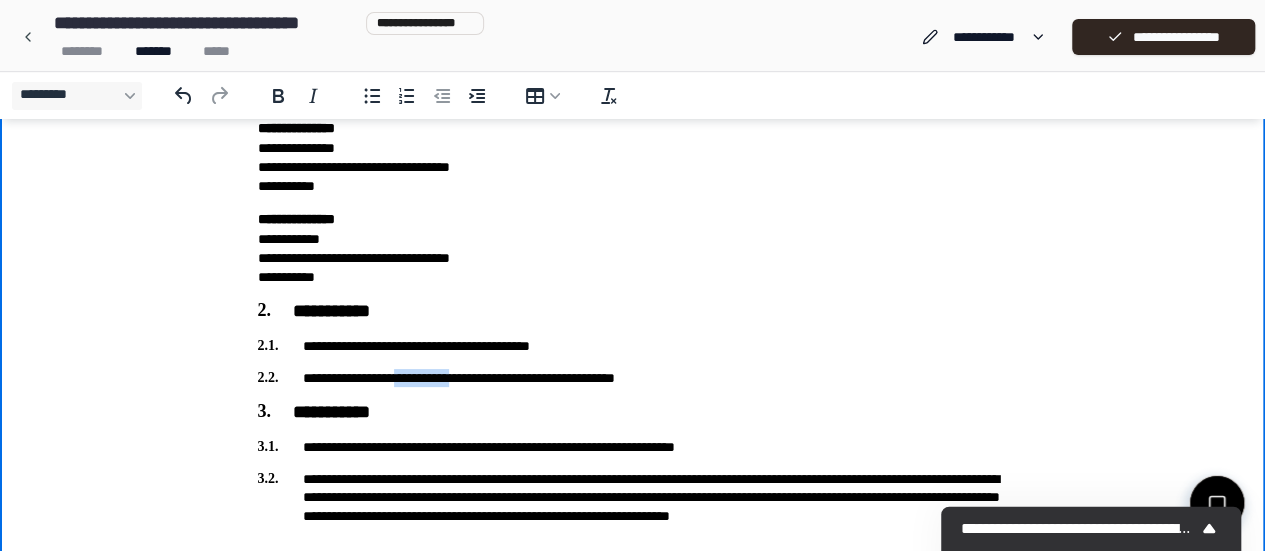 drag, startPoint x: 406, startPoint y: 376, endPoint x: 483, endPoint y: 369, distance: 77.31753 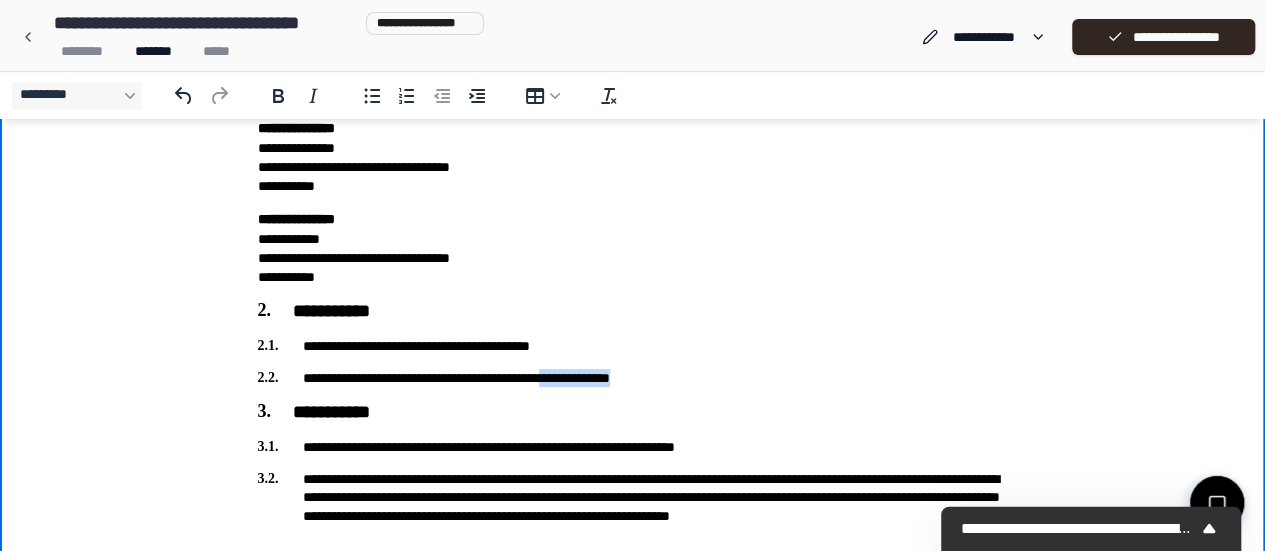 drag, startPoint x: 682, startPoint y: 383, endPoint x: 591, endPoint y: 379, distance: 91.08787 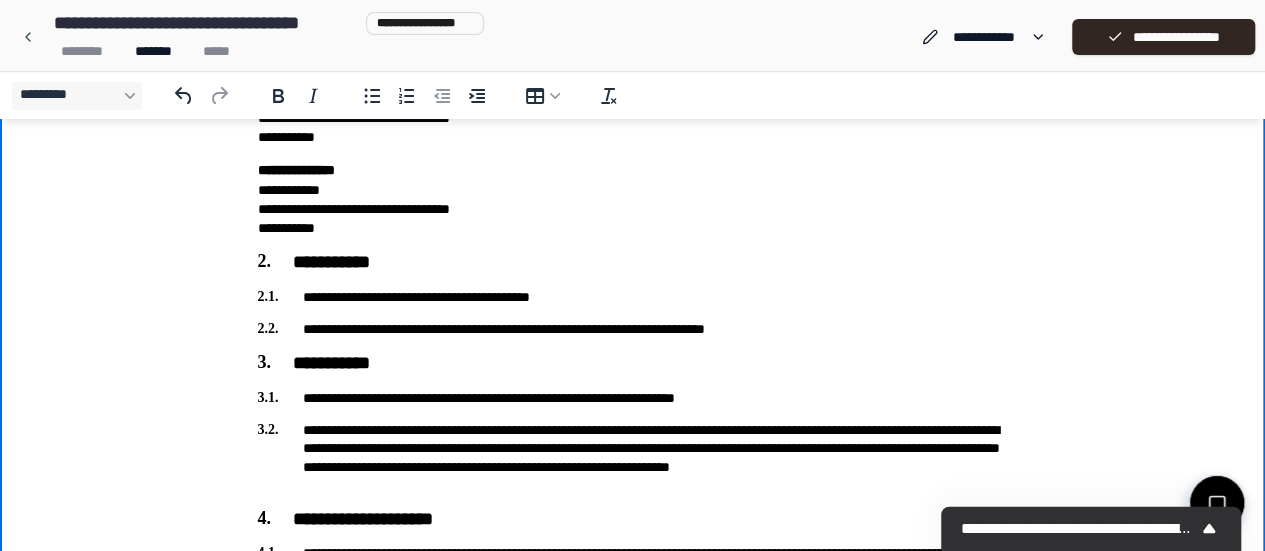 scroll, scrollTop: 171, scrollLeft: 0, axis: vertical 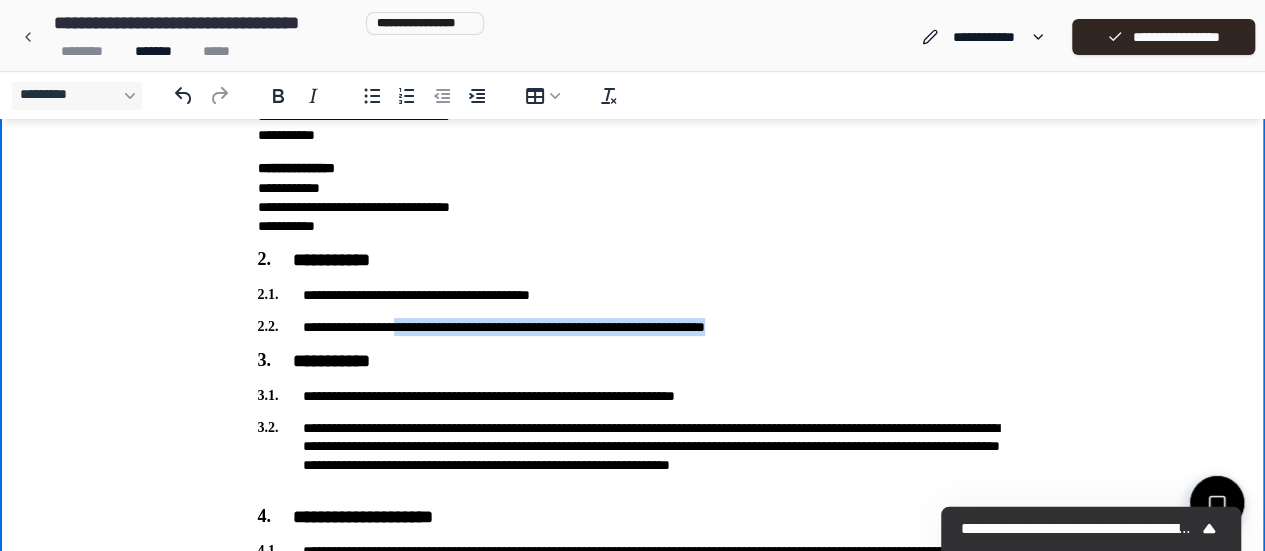 drag, startPoint x: 811, startPoint y: 330, endPoint x: 404, endPoint y: 330, distance: 407 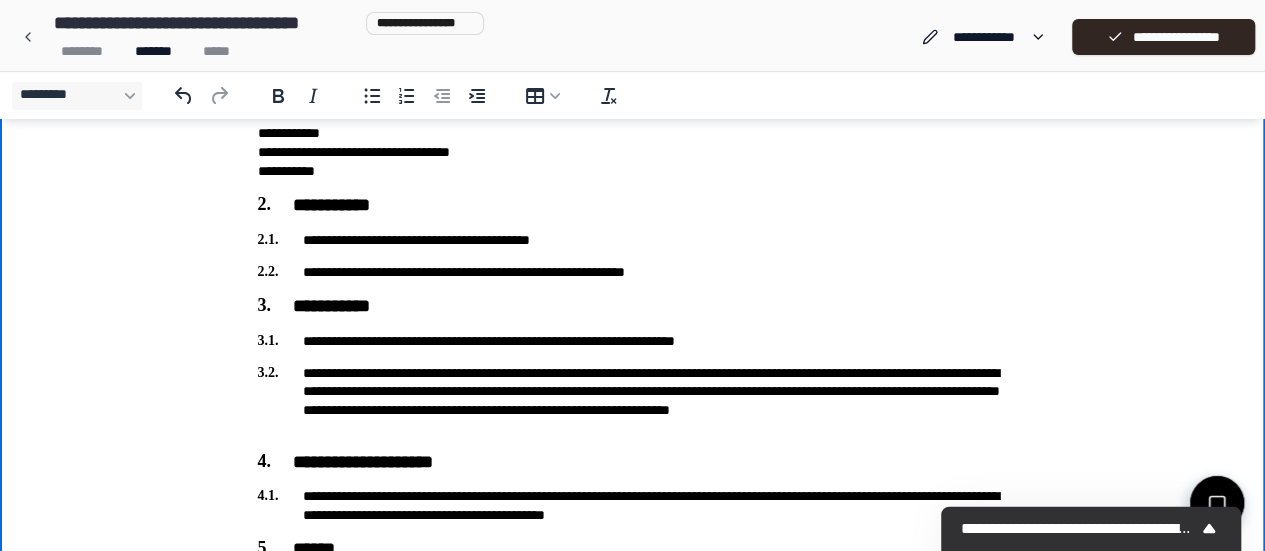 scroll, scrollTop: 227, scrollLeft: 0, axis: vertical 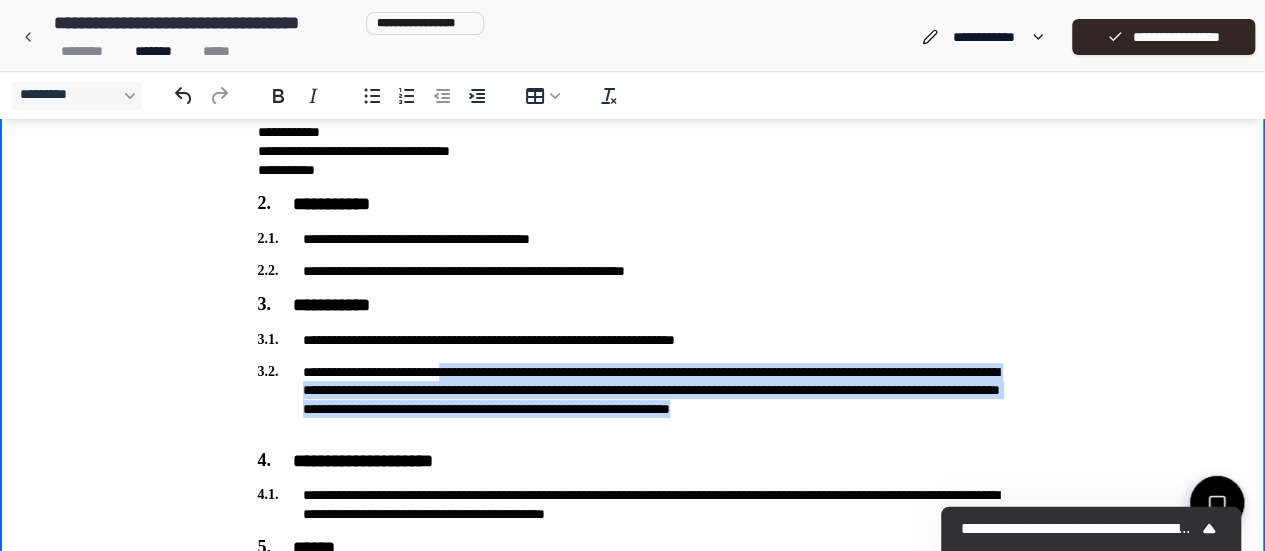 drag, startPoint x: 480, startPoint y: 372, endPoint x: 498, endPoint y: 426, distance: 56.920998 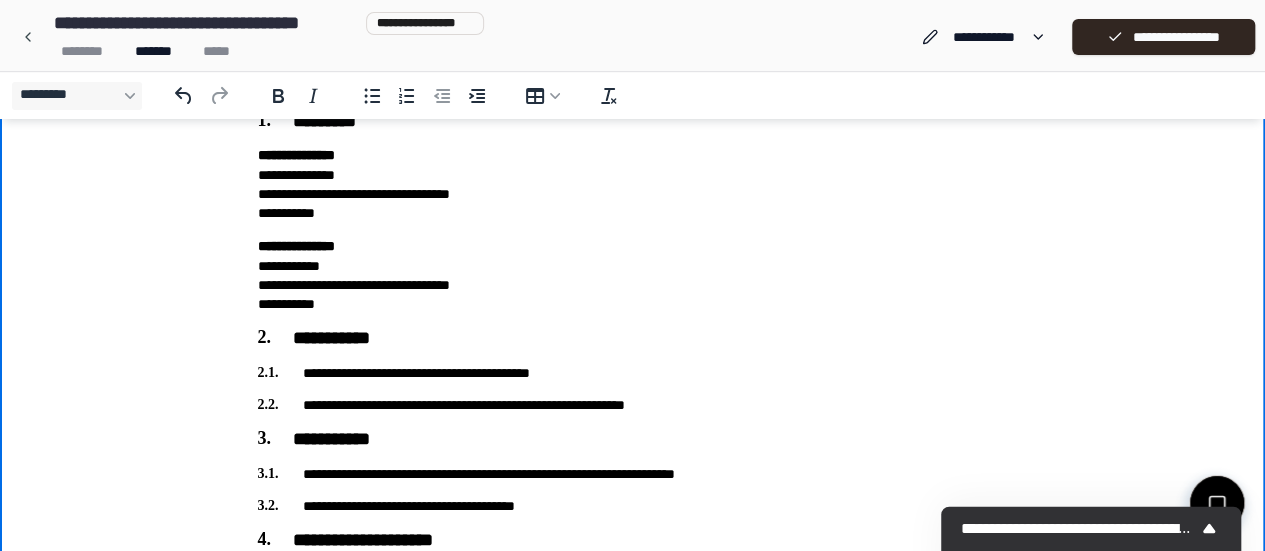 scroll, scrollTop: 92, scrollLeft: 0, axis: vertical 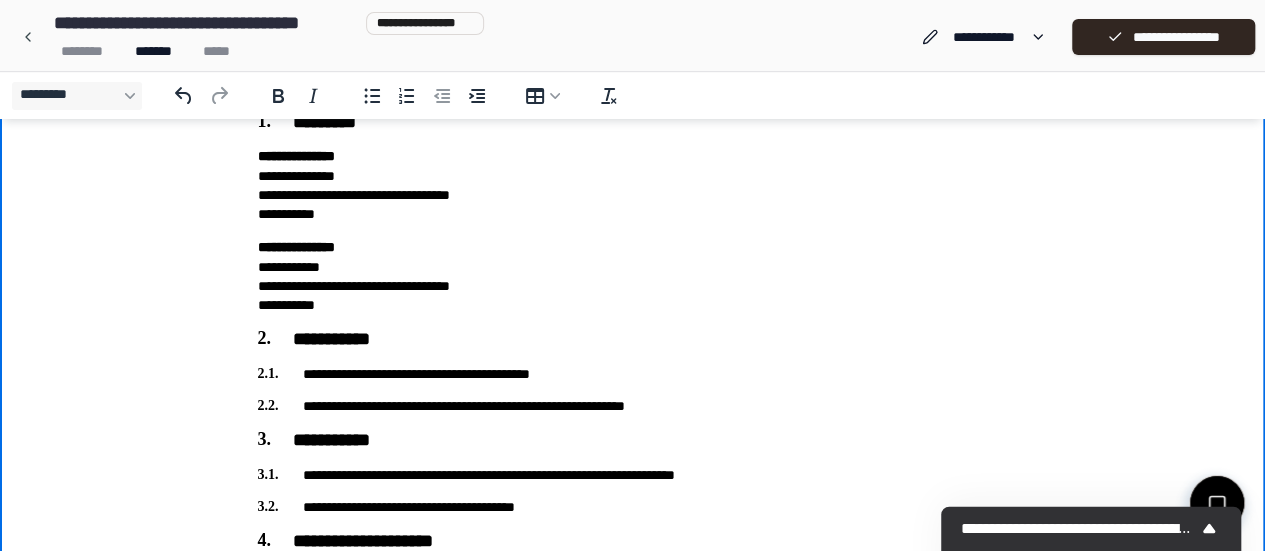 click on "**********" at bounding box center (633, 185) 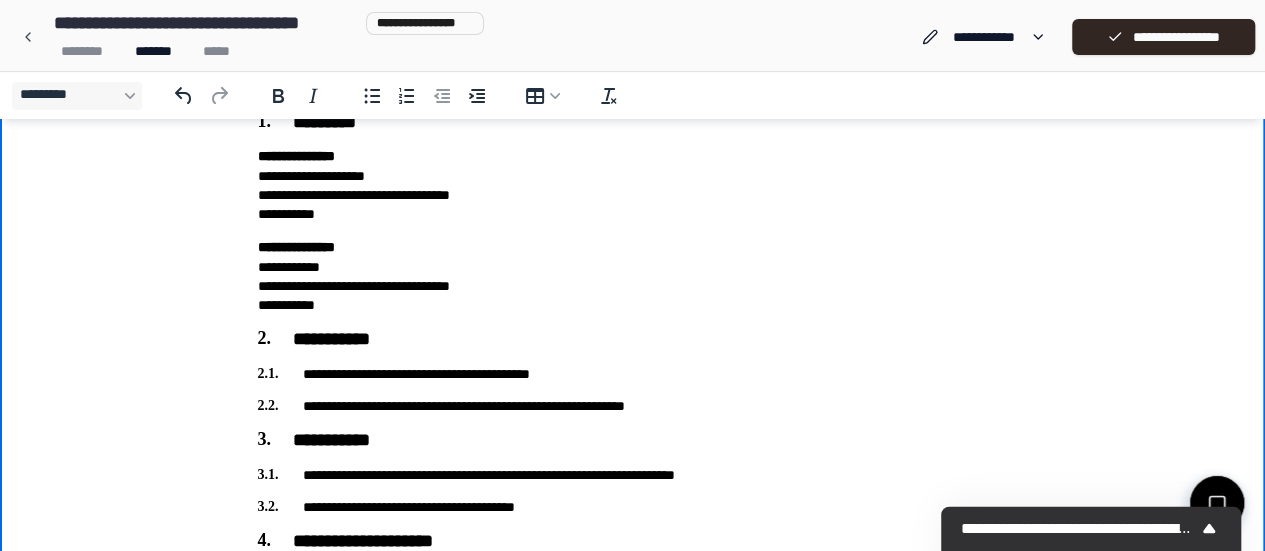 click on "**********" at bounding box center [633, 276] 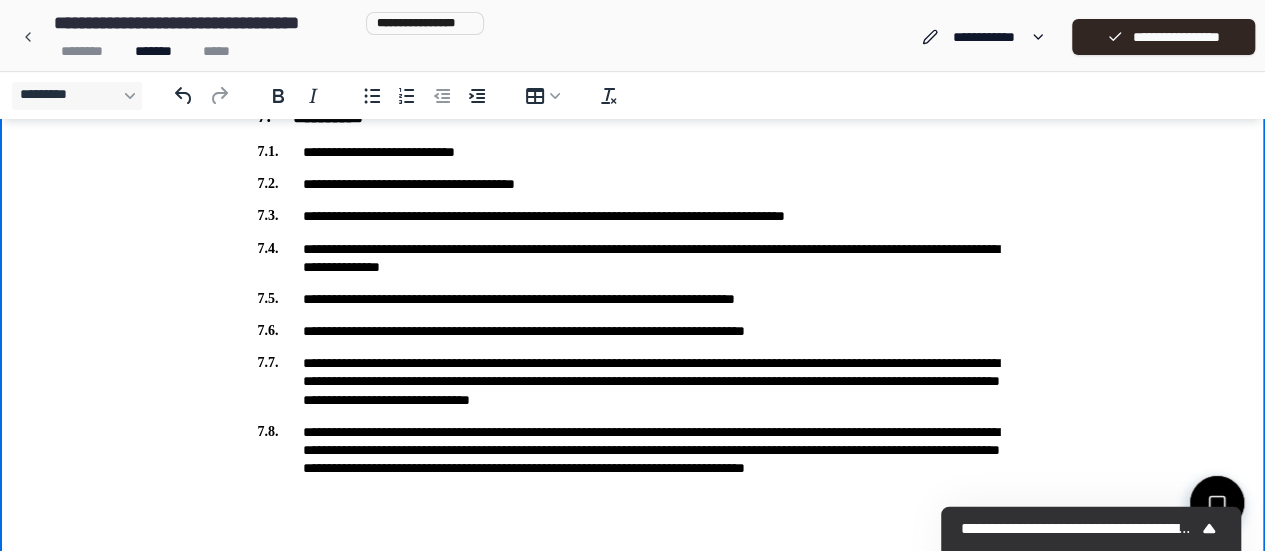 scroll, scrollTop: 804, scrollLeft: 0, axis: vertical 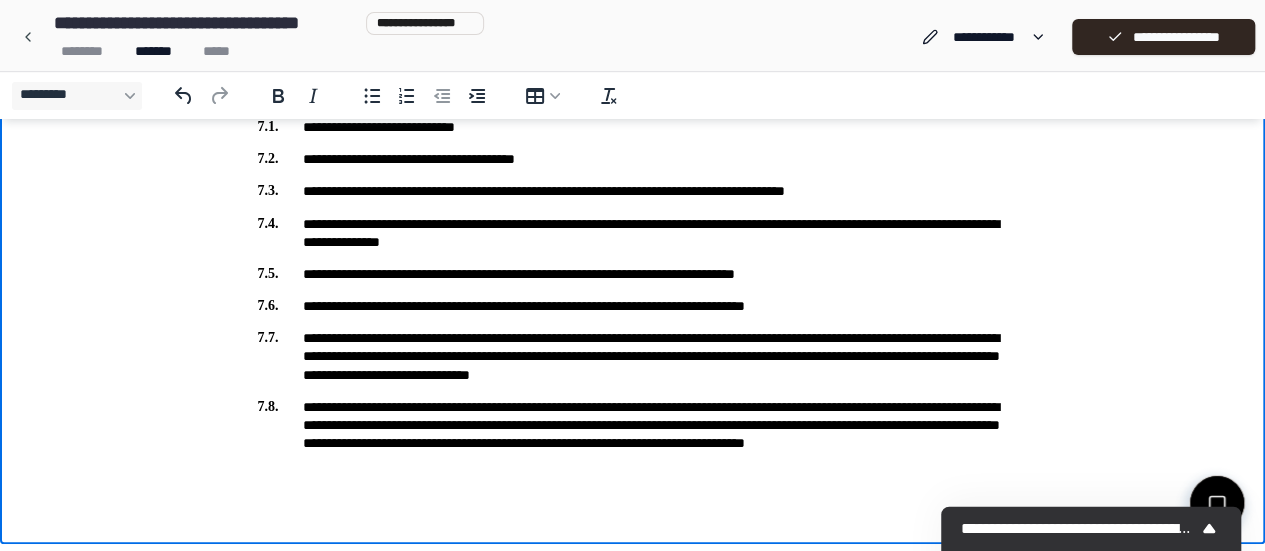 click on "**********" at bounding box center (633, -96) 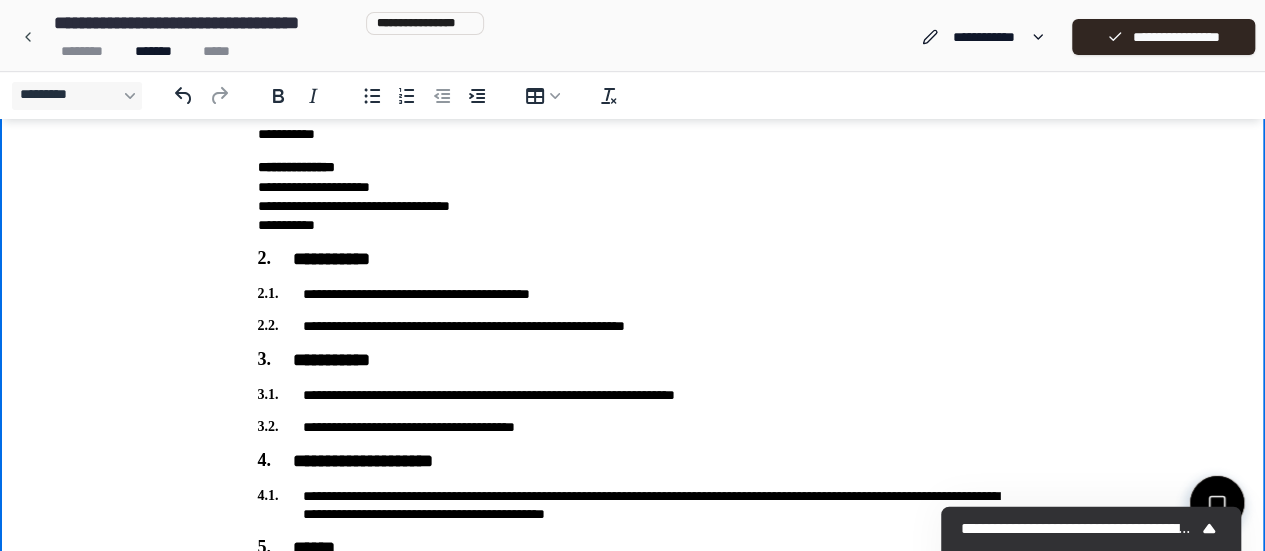 scroll, scrollTop: 0, scrollLeft: 0, axis: both 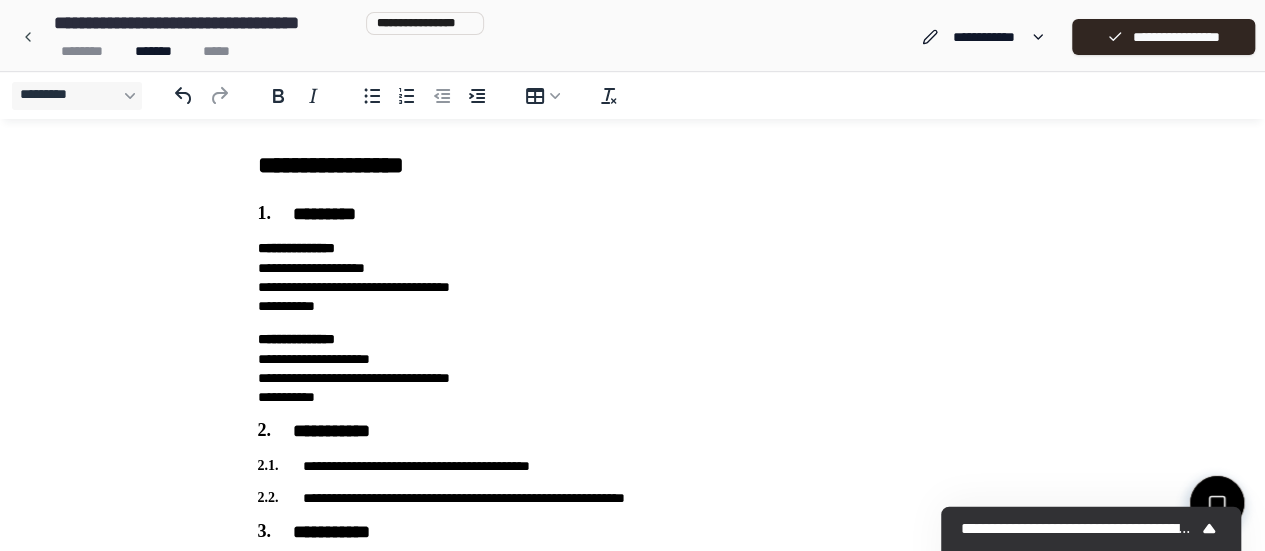 click on "******** ******* *****" at bounding box center [265, 51] 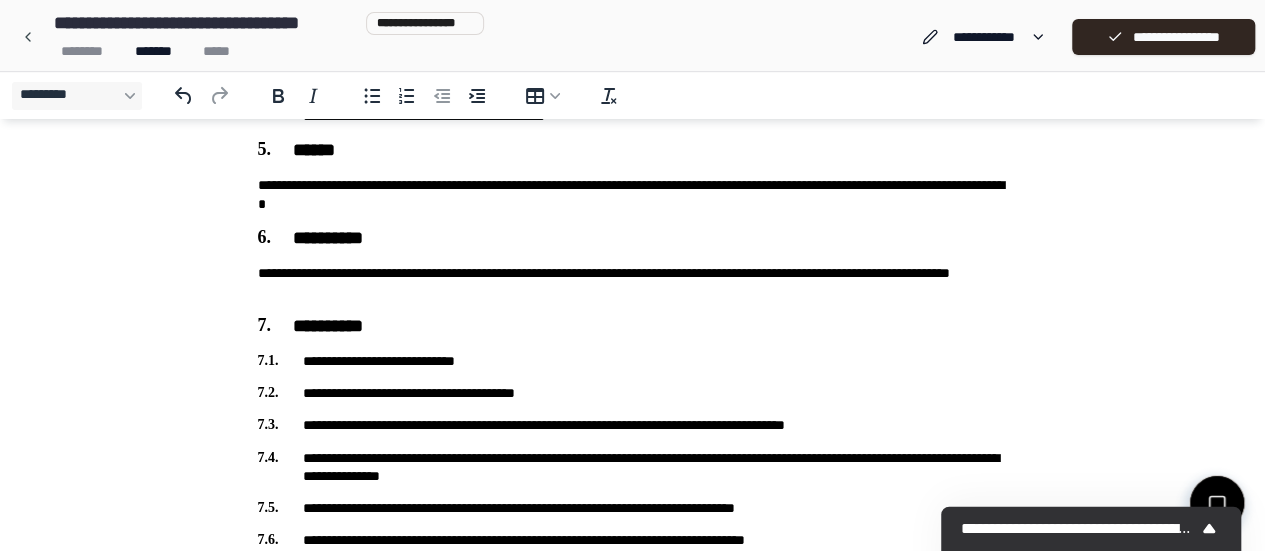 scroll, scrollTop: 804, scrollLeft: 0, axis: vertical 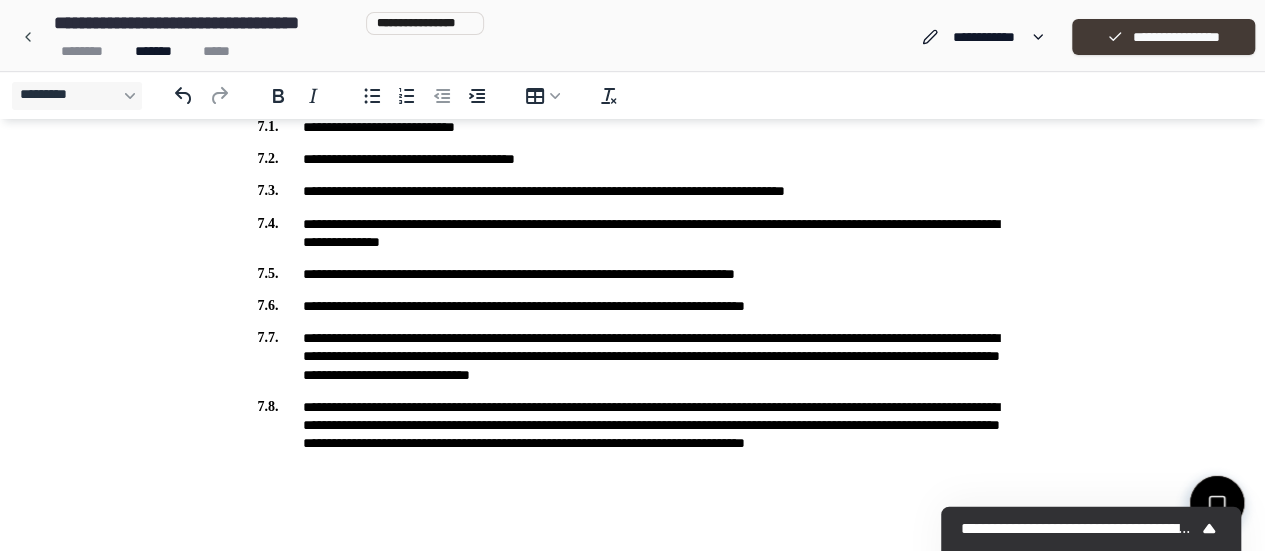 click on "**********" at bounding box center [1163, 37] 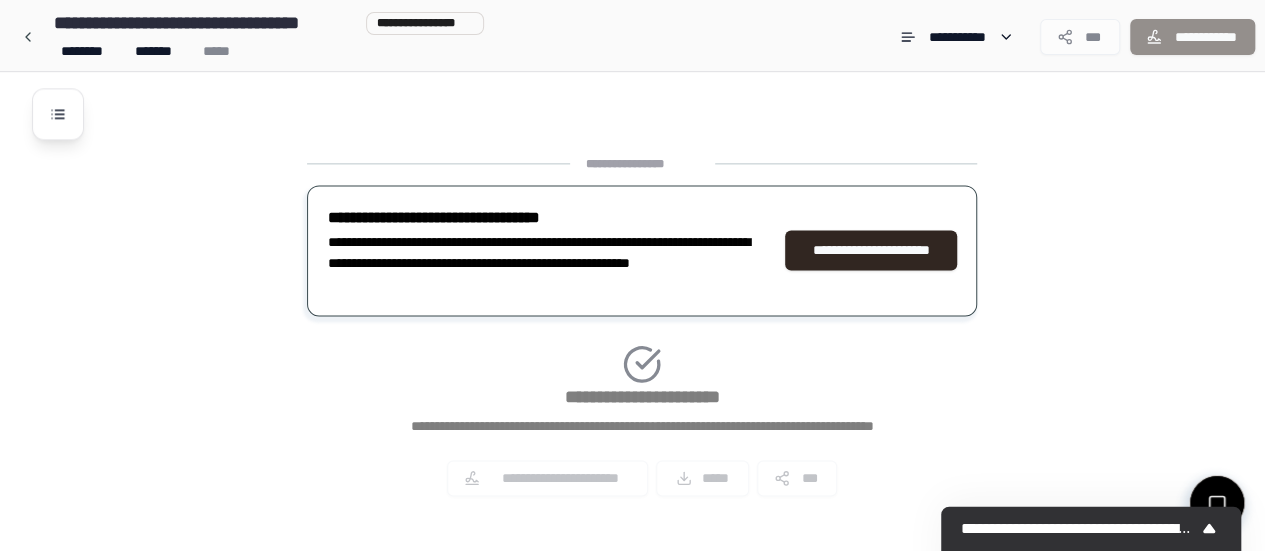 scroll, scrollTop: 1274, scrollLeft: 0, axis: vertical 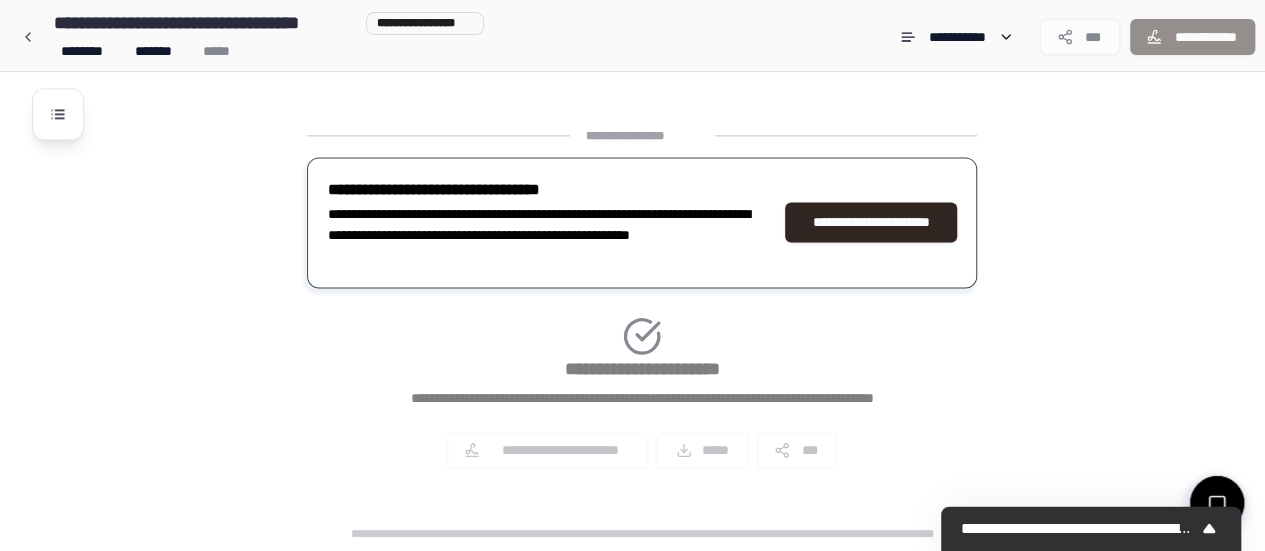 click on "**********" at bounding box center (1192, 37) 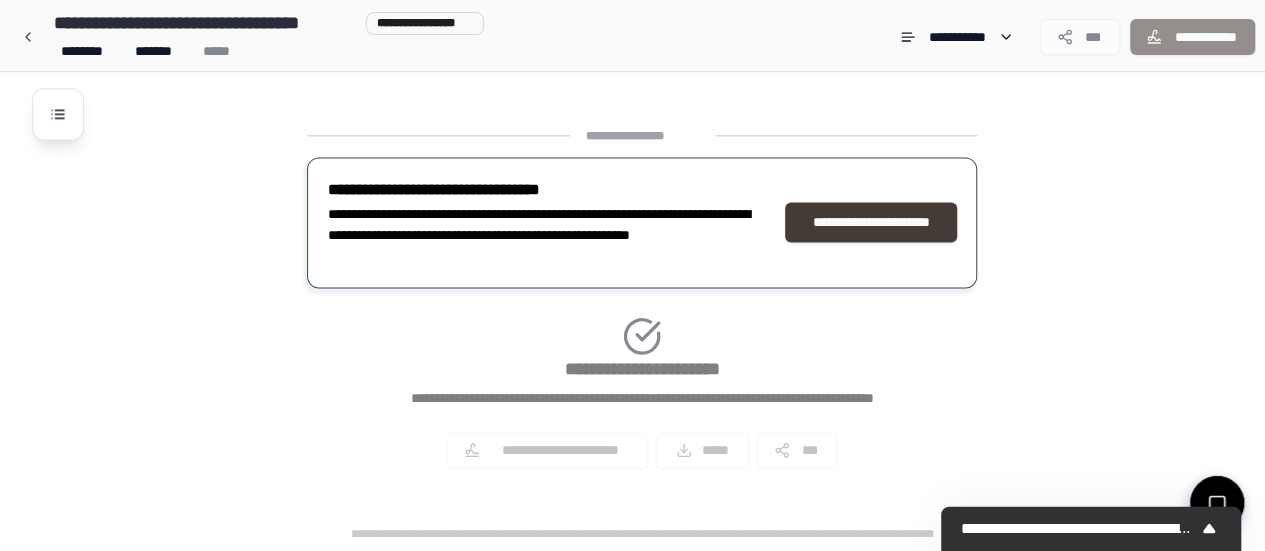 click on "**********" at bounding box center (871, 222) 